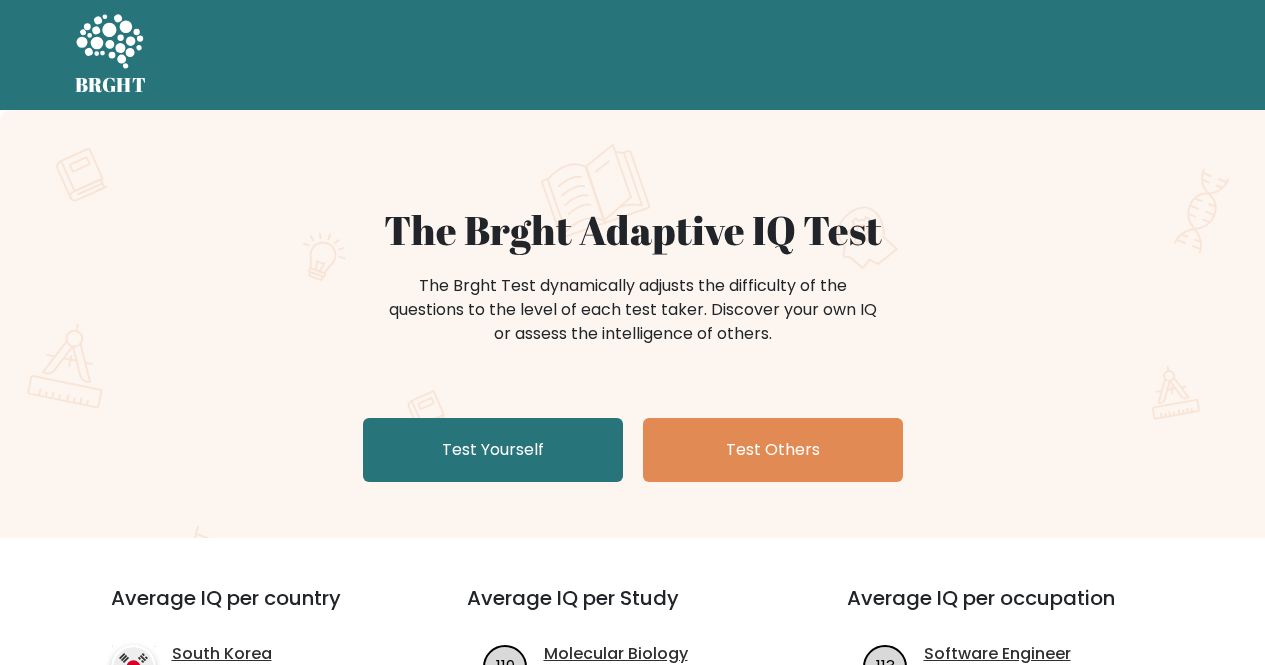 scroll, scrollTop: 0, scrollLeft: 0, axis: both 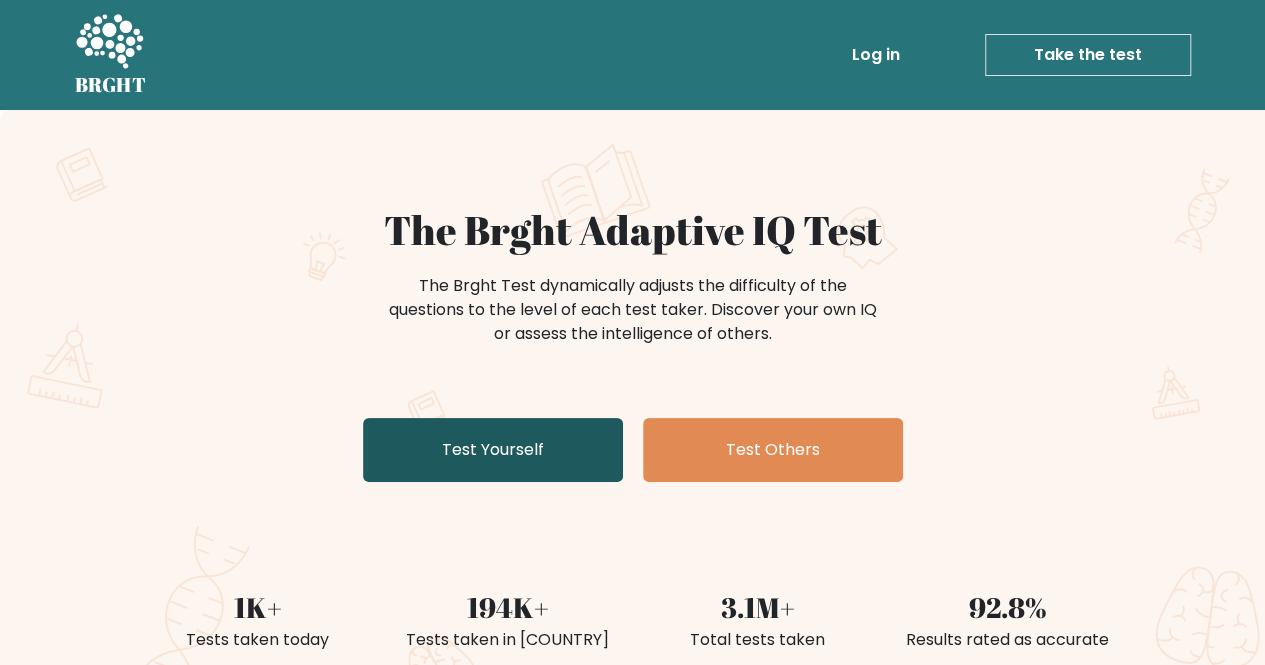 click on "Test Yourself" at bounding box center [493, 450] 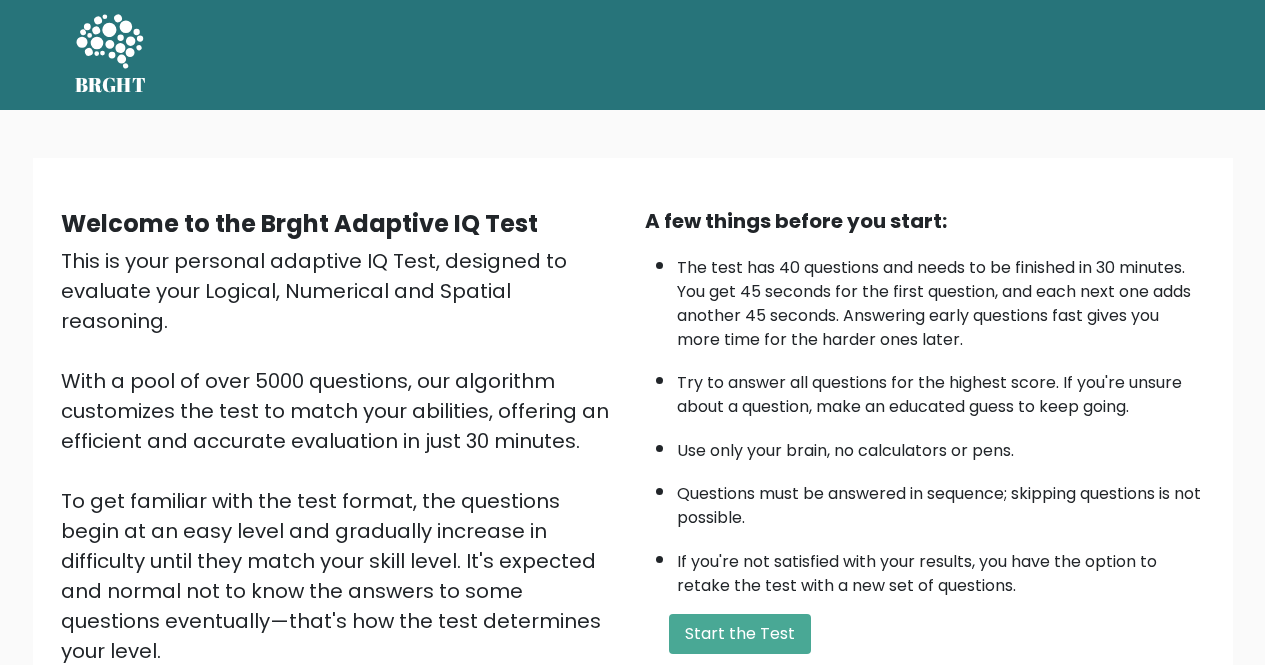 scroll, scrollTop: 0, scrollLeft: 0, axis: both 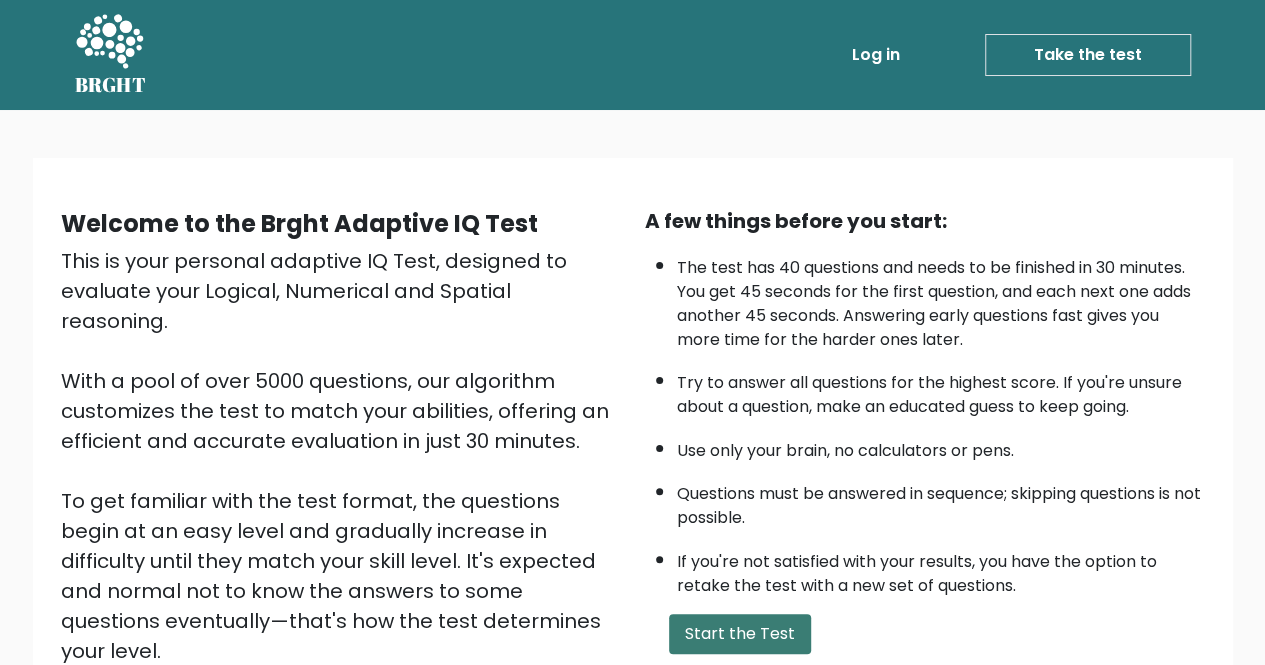 click on "Start the Test" at bounding box center (740, 634) 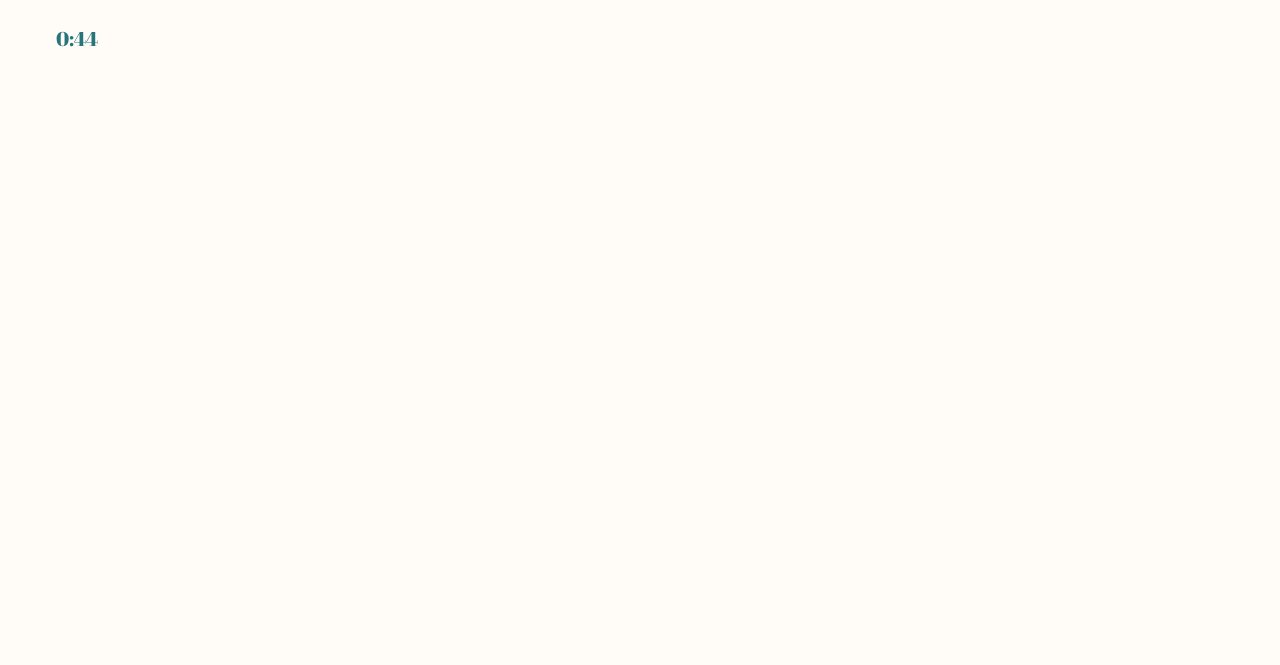 scroll, scrollTop: 0, scrollLeft: 0, axis: both 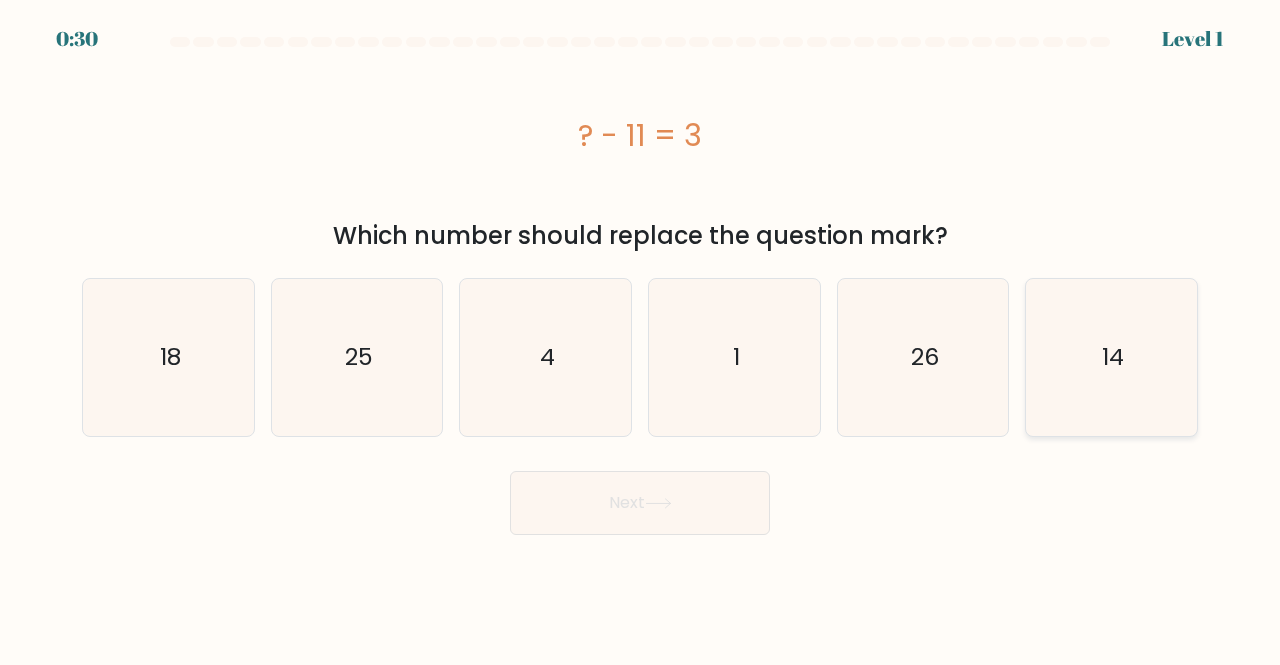 click on "14" at bounding box center [1113, 357] 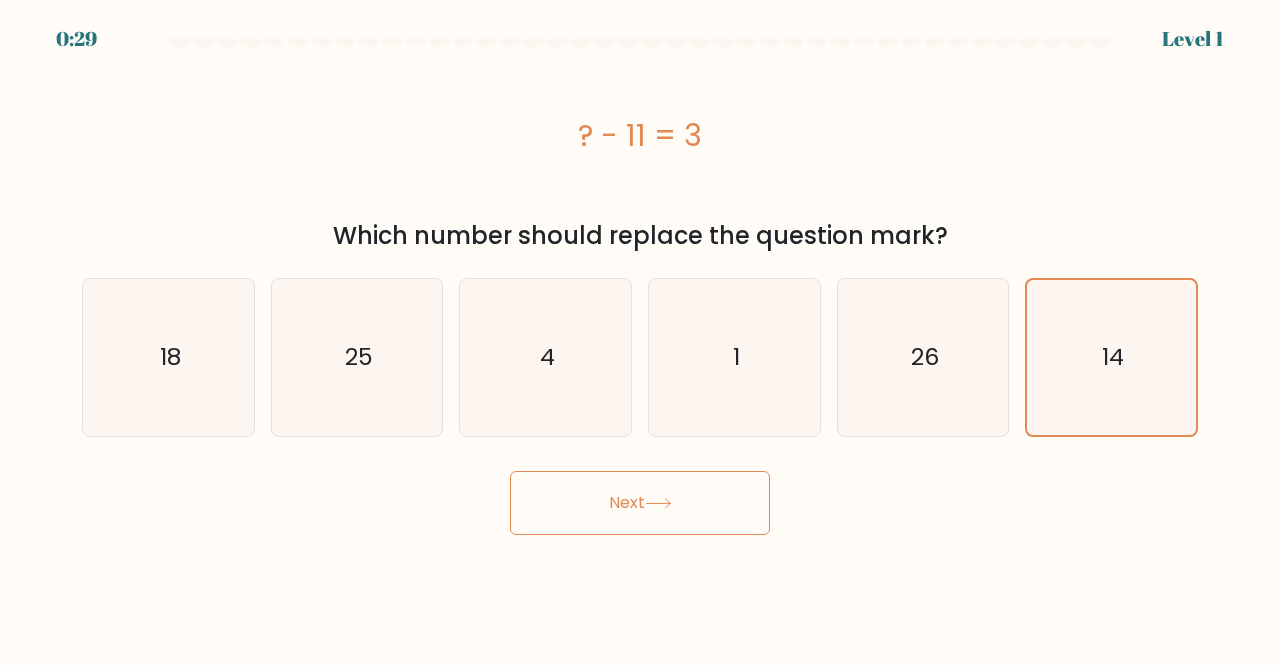 click at bounding box center [658, 503] 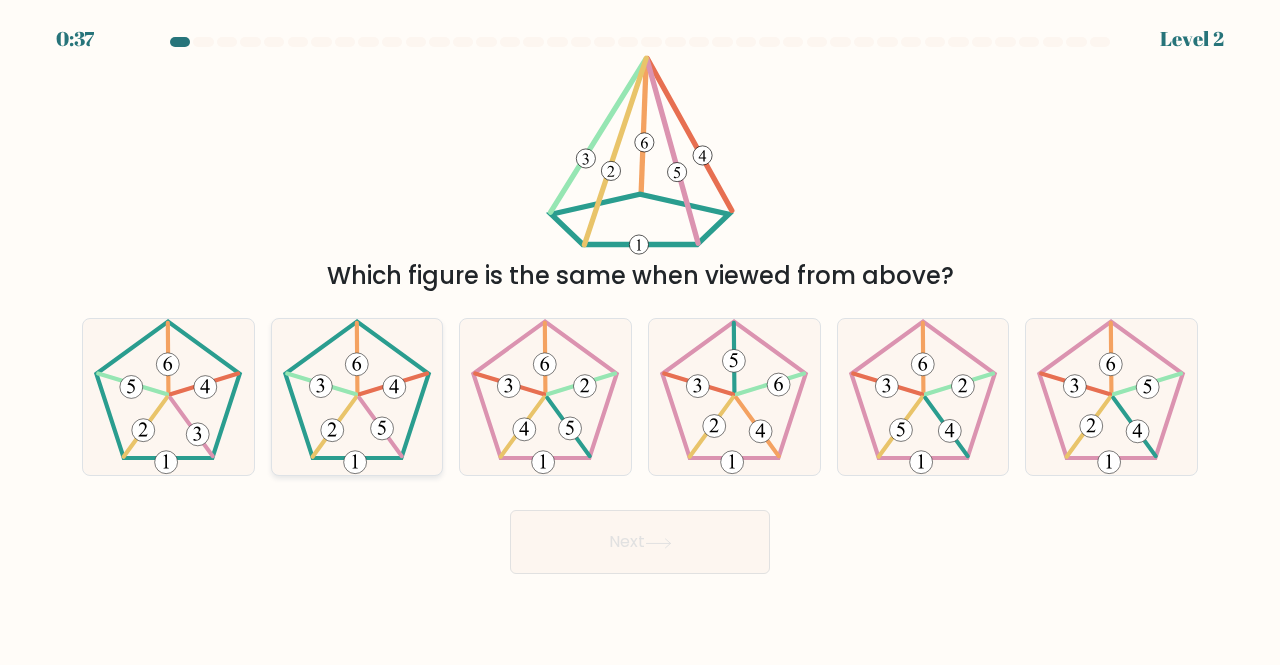 click at bounding box center (357, 397) 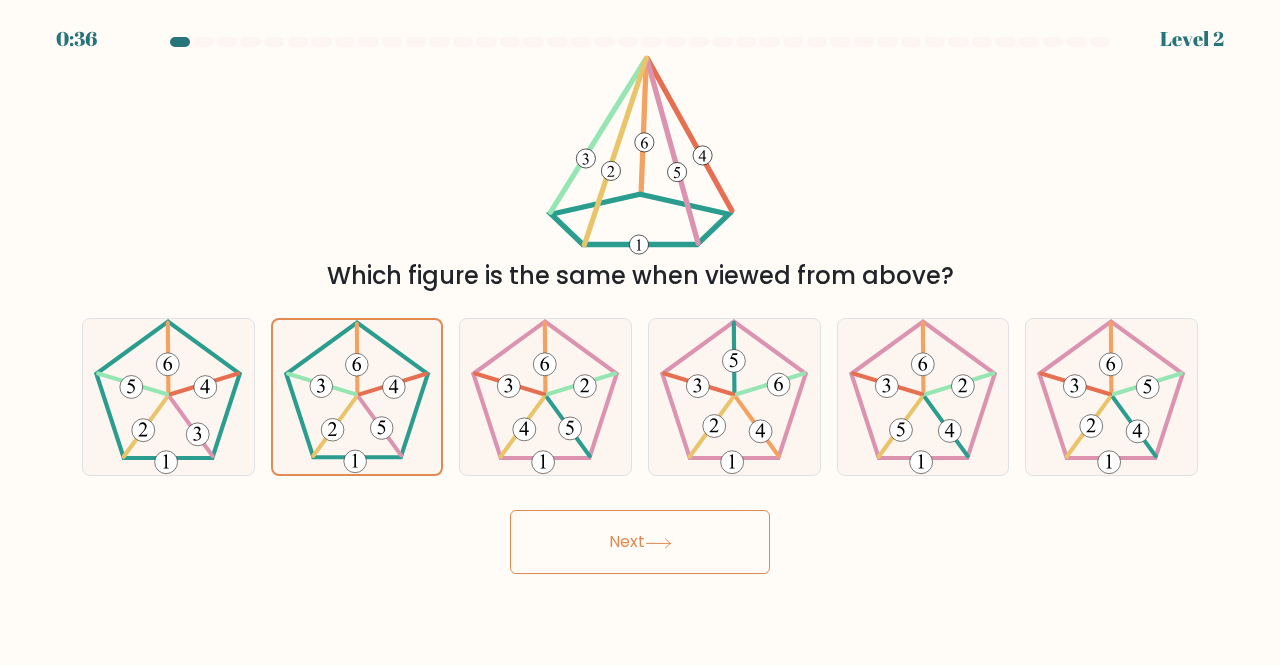 click on "Next" at bounding box center (640, 542) 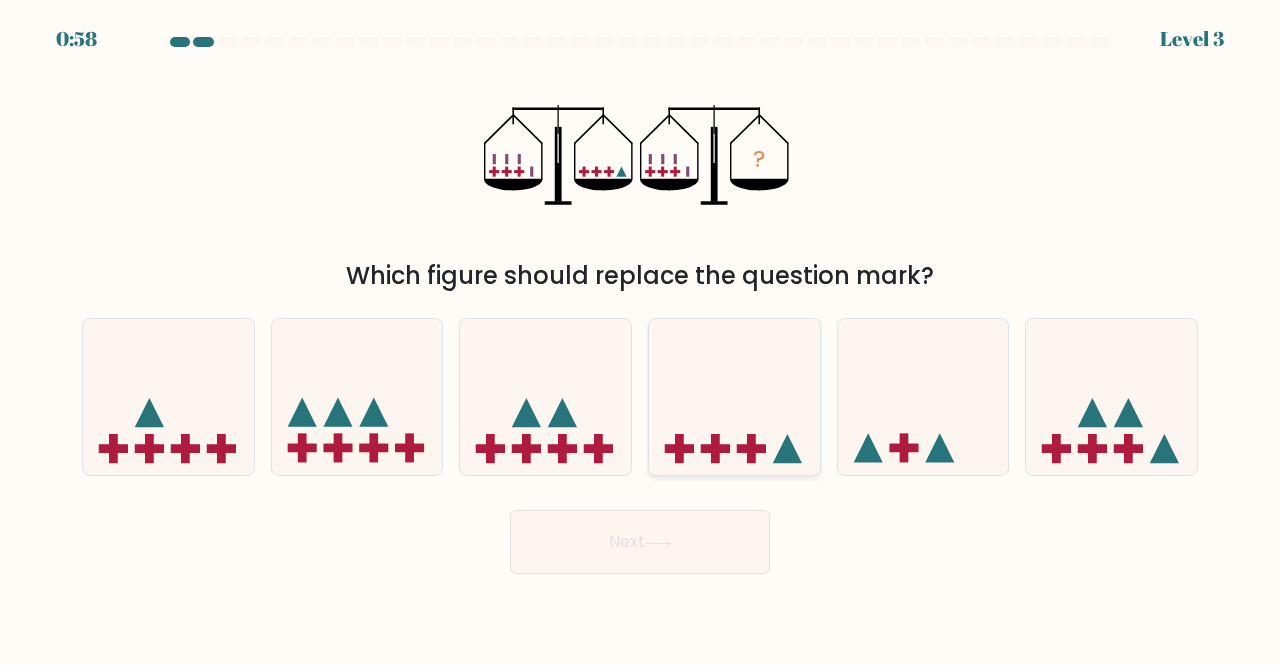click at bounding box center [734, 396] 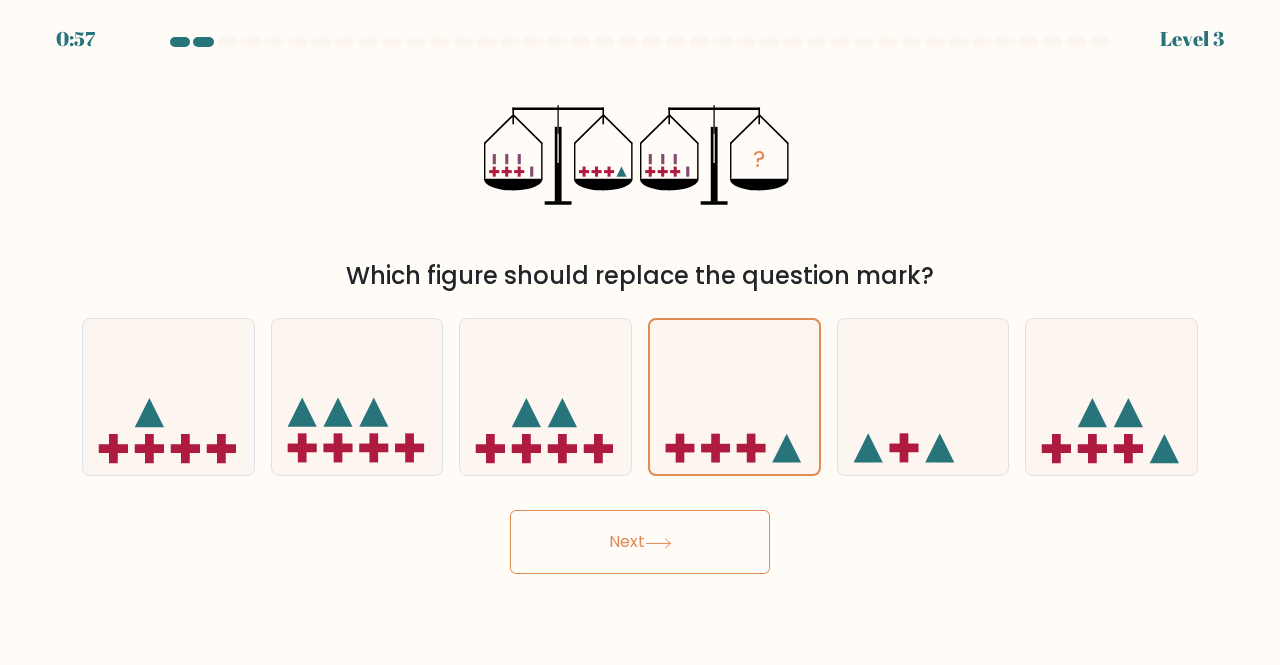 click on "Next" at bounding box center (640, 542) 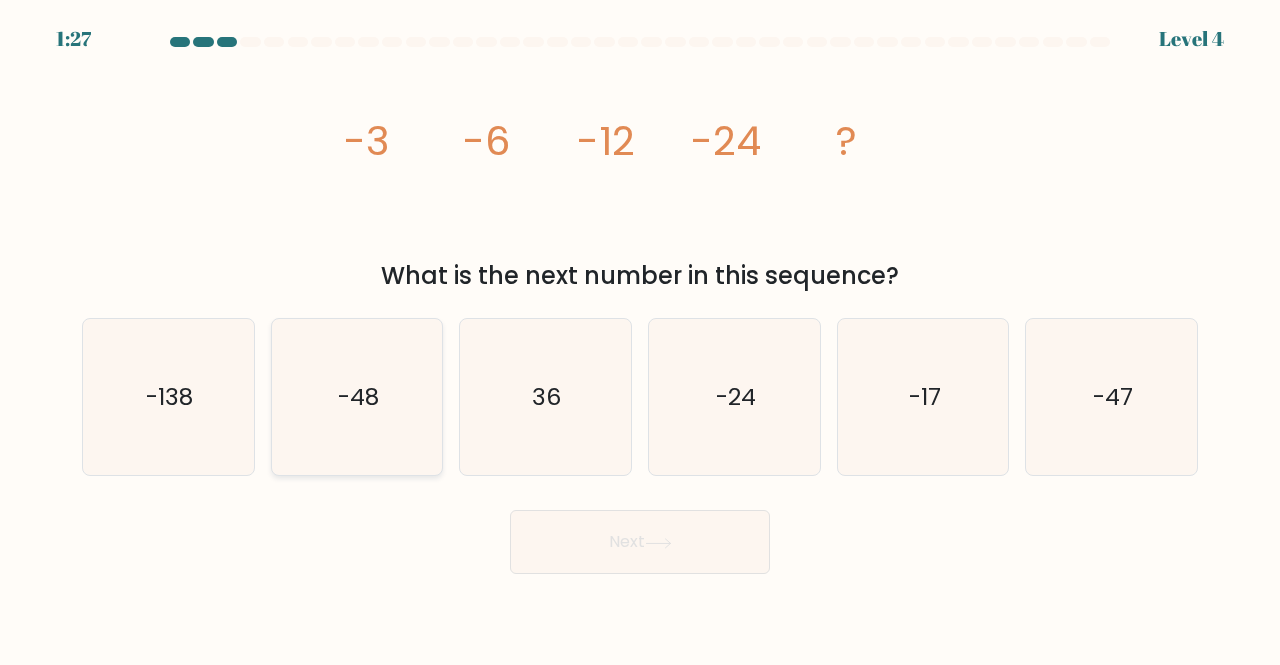 click on "-48" at bounding box center [358, 396] 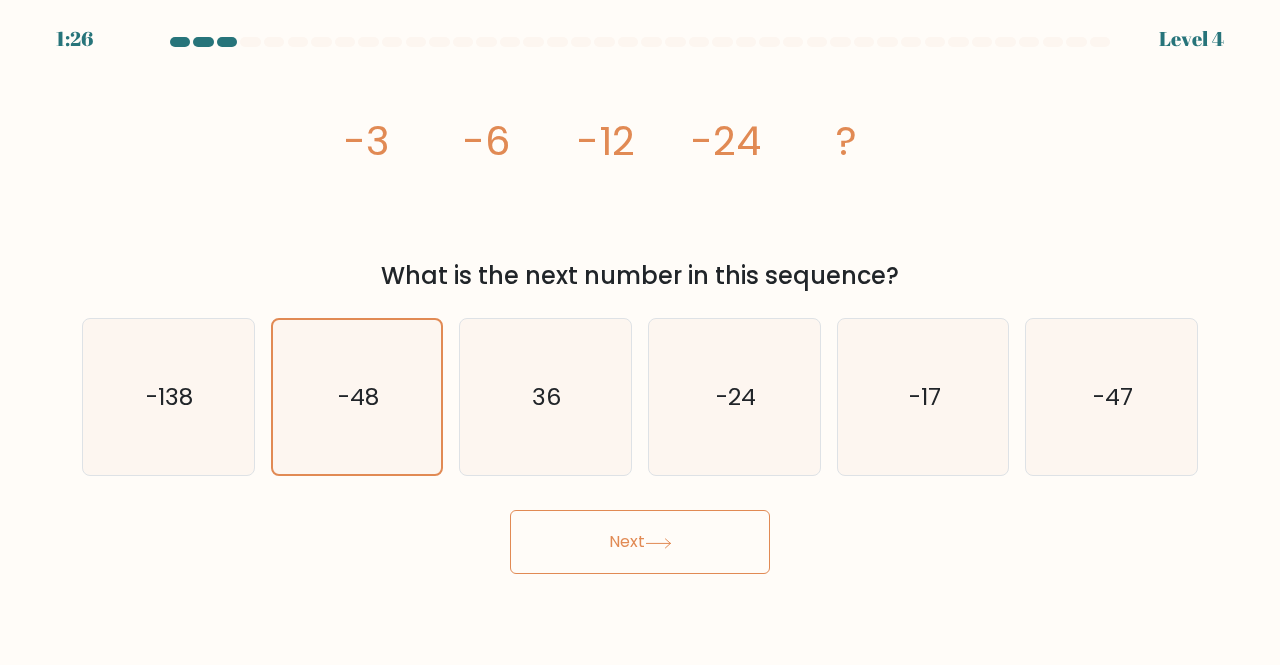 click on "Next" at bounding box center [640, 542] 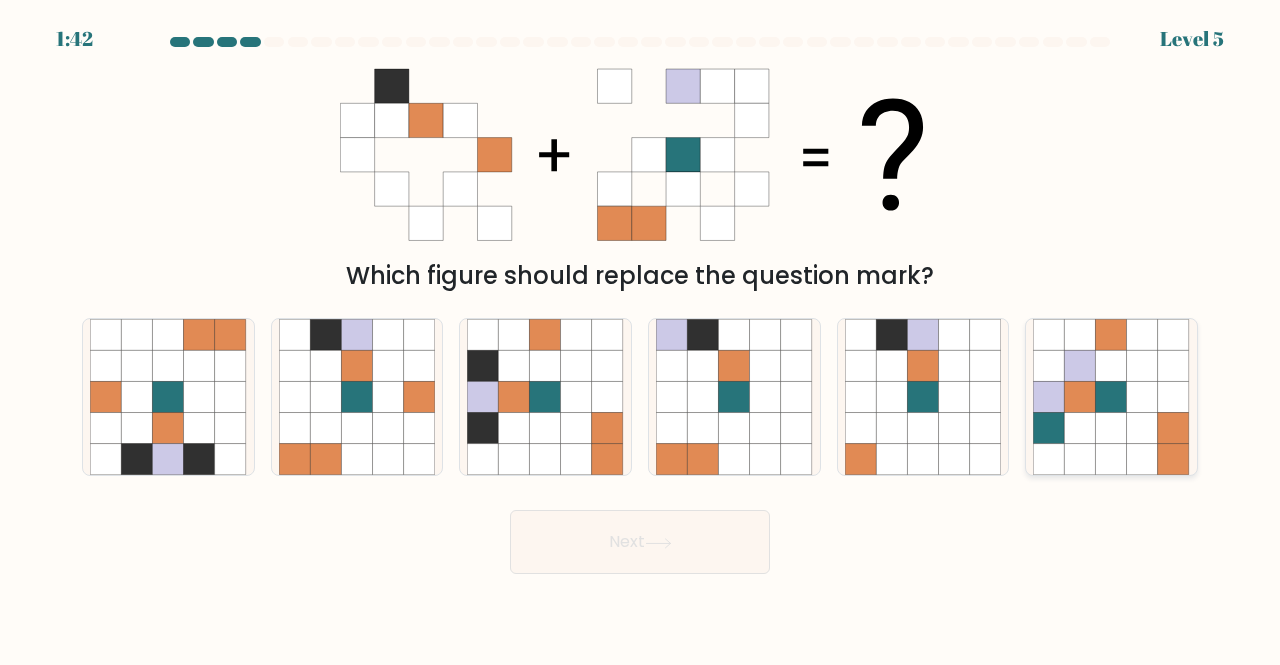 click at bounding box center (1173, 428) 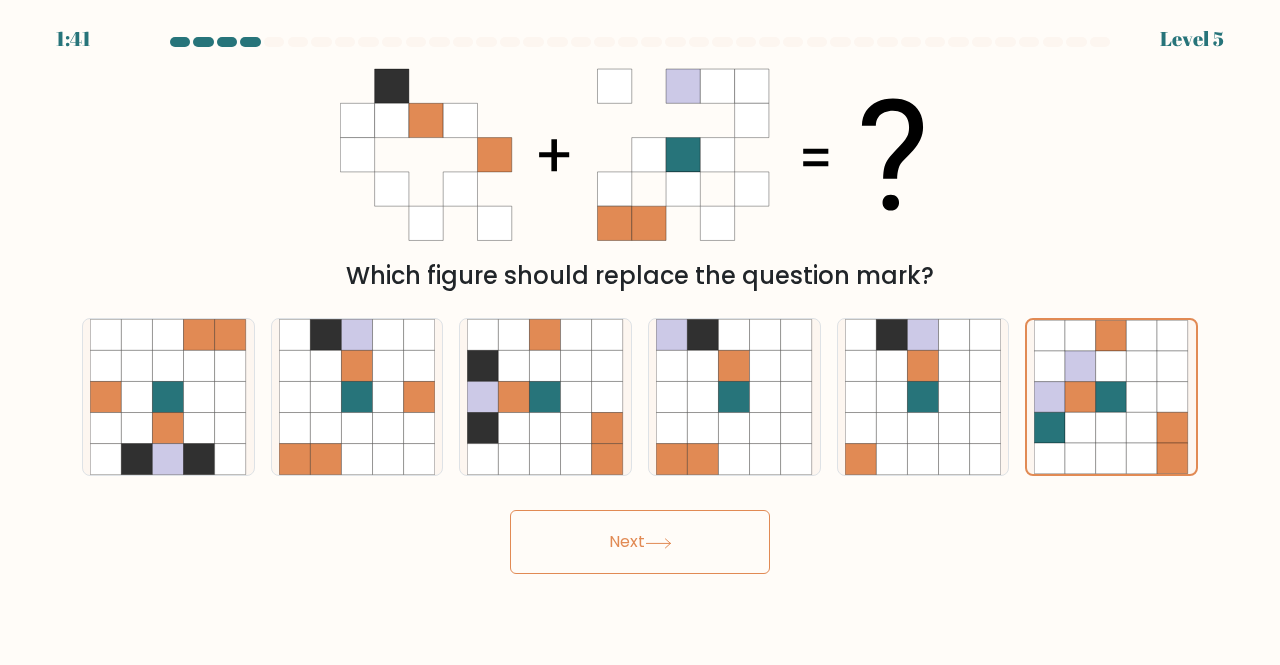click on "Next" at bounding box center (640, 542) 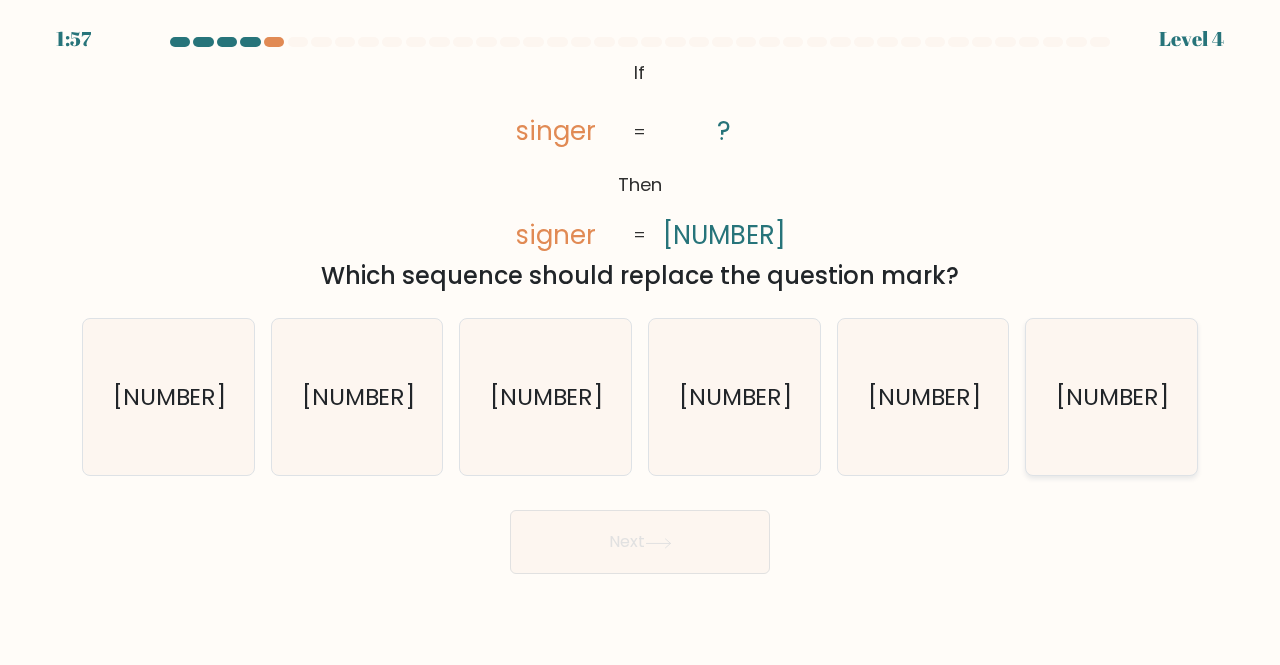 click on "487195" at bounding box center [1113, 396] 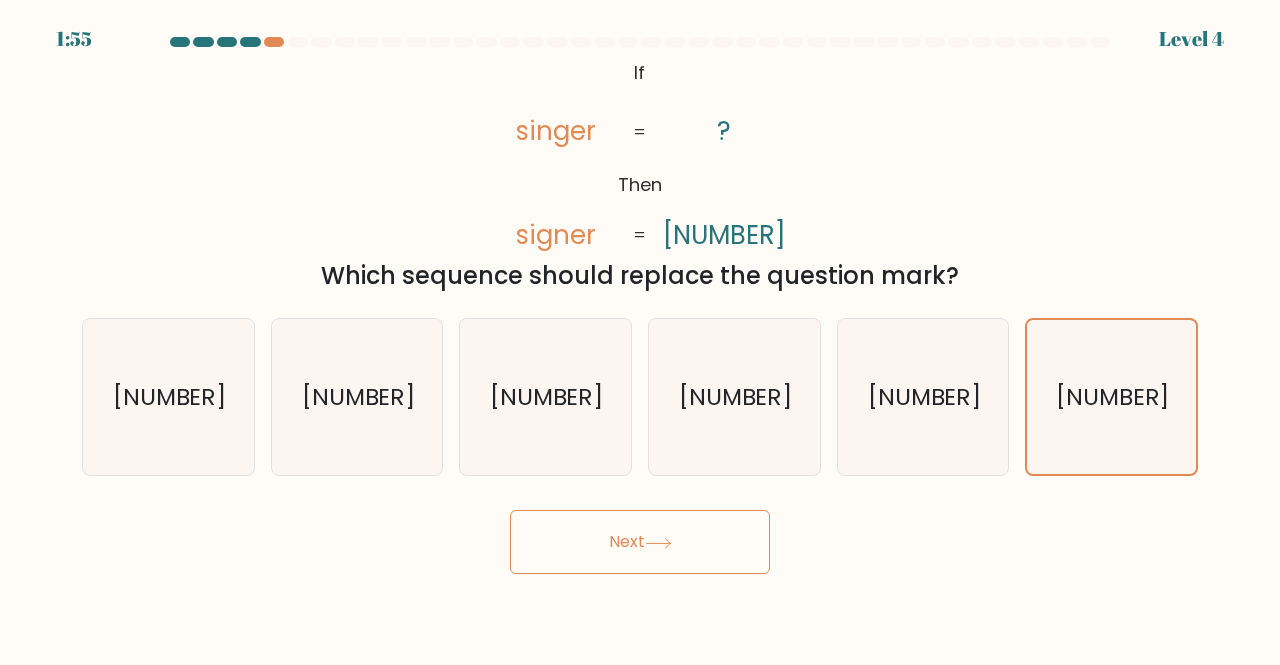 click on "Next" at bounding box center (640, 542) 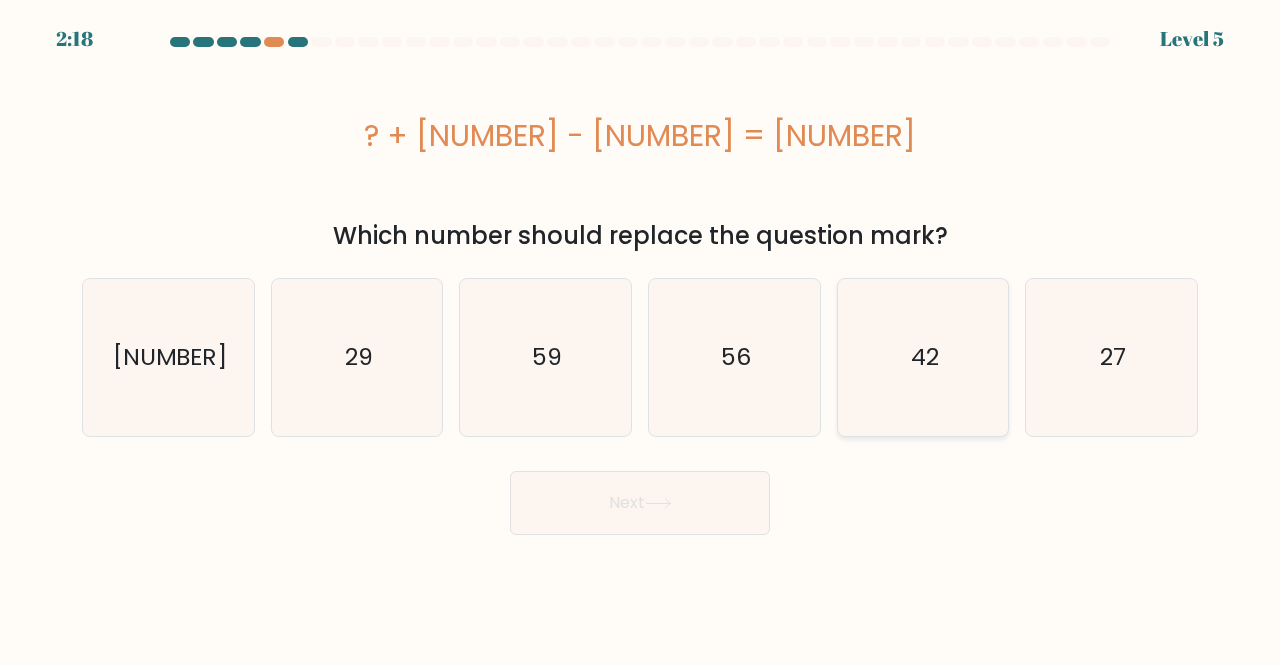 click on "42" at bounding box center [925, 357] 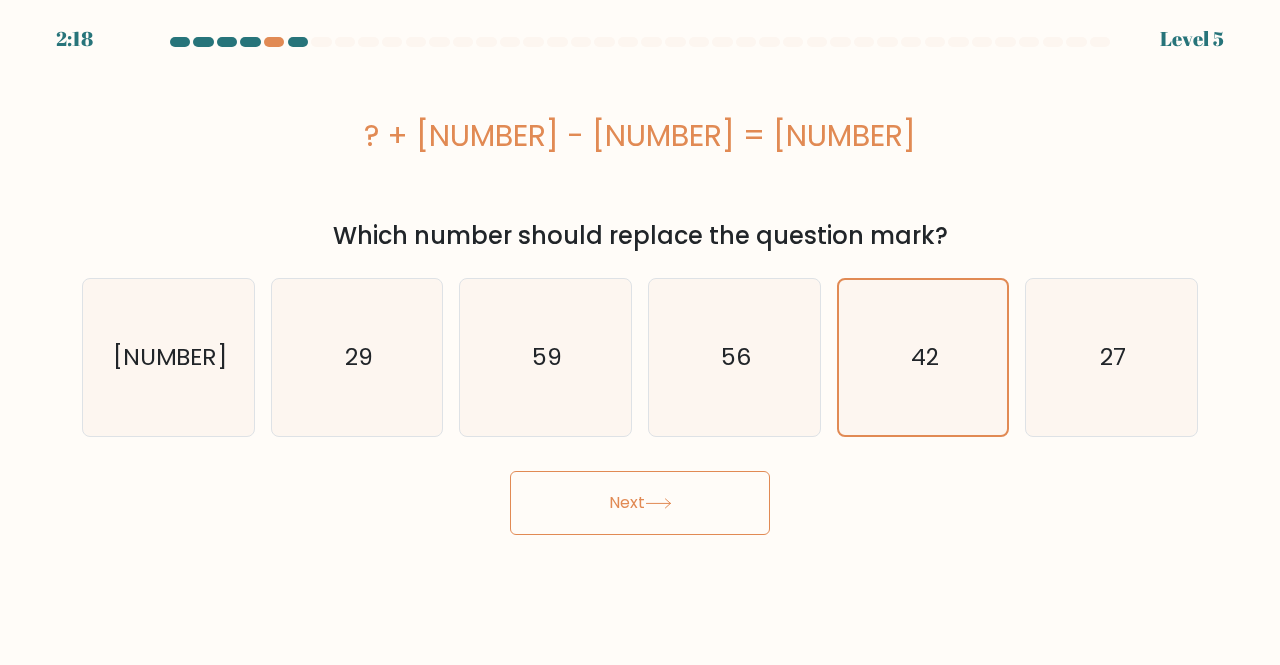 click on "Next" at bounding box center (640, 503) 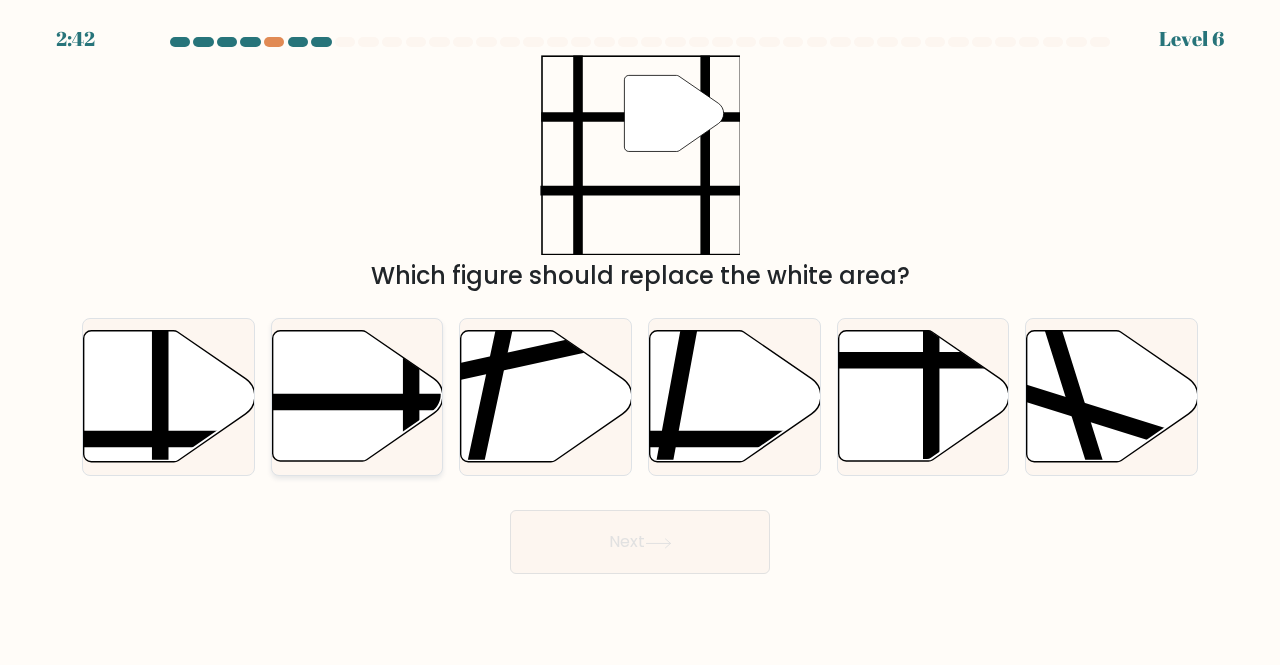 click at bounding box center (357, 396) 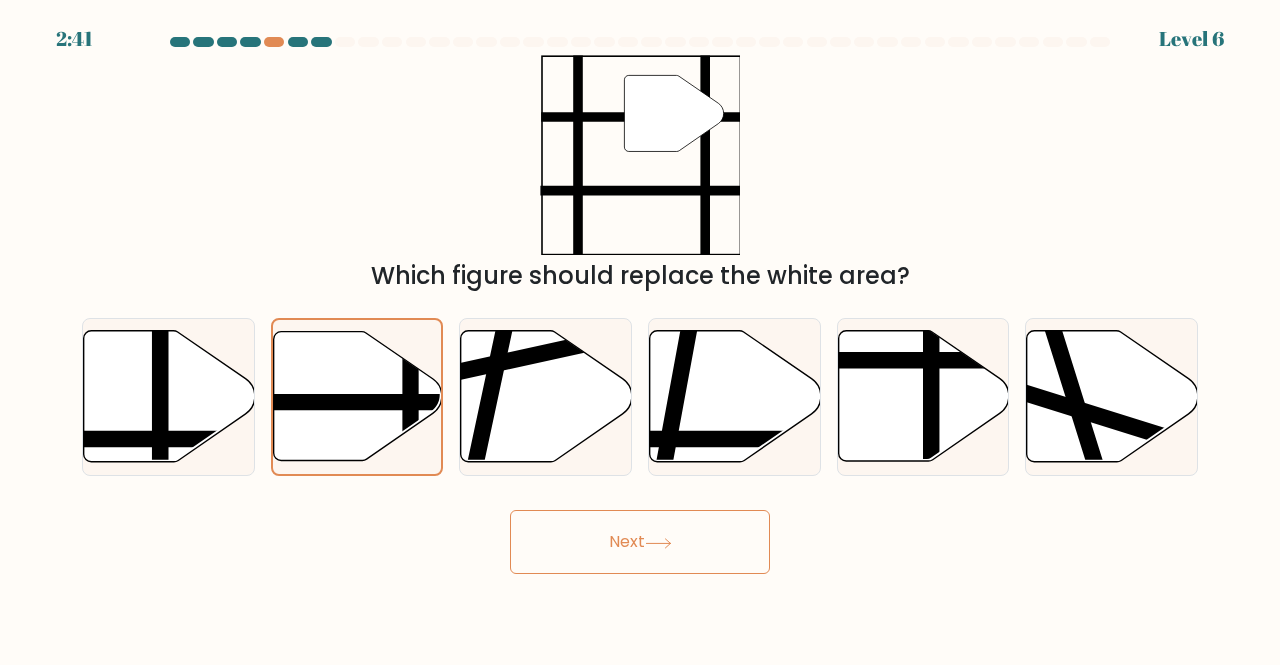 click on "Next" at bounding box center [640, 542] 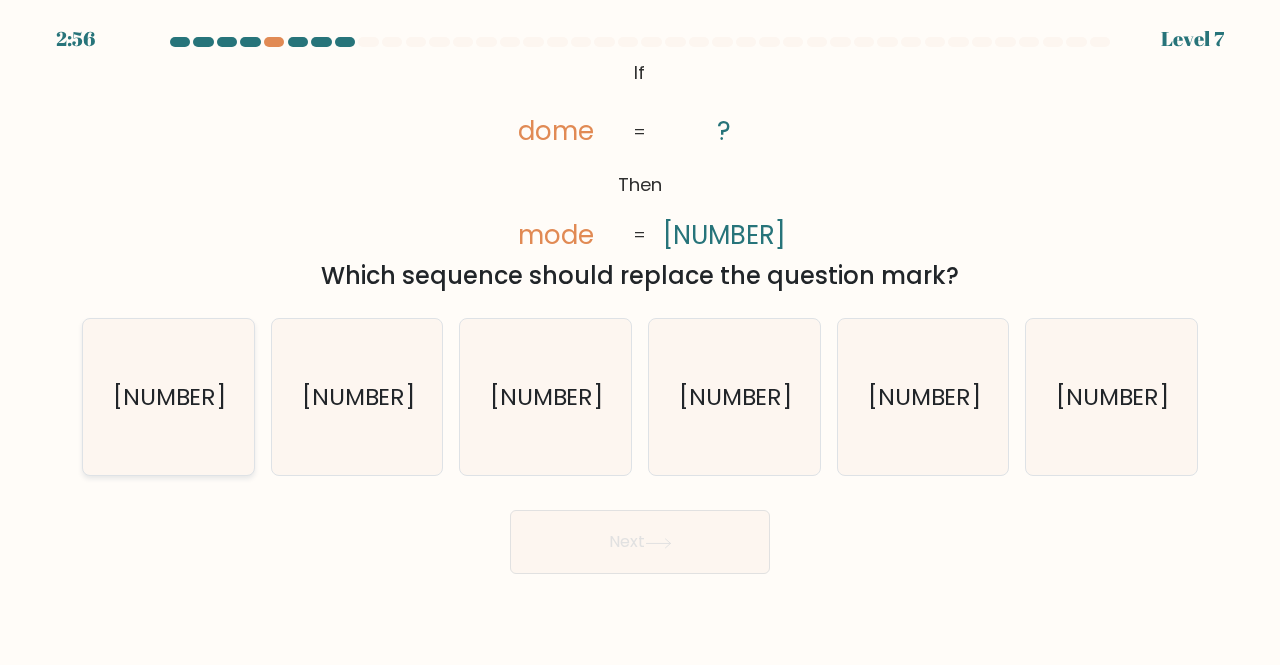 click on "2410" at bounding box center [170, 396] 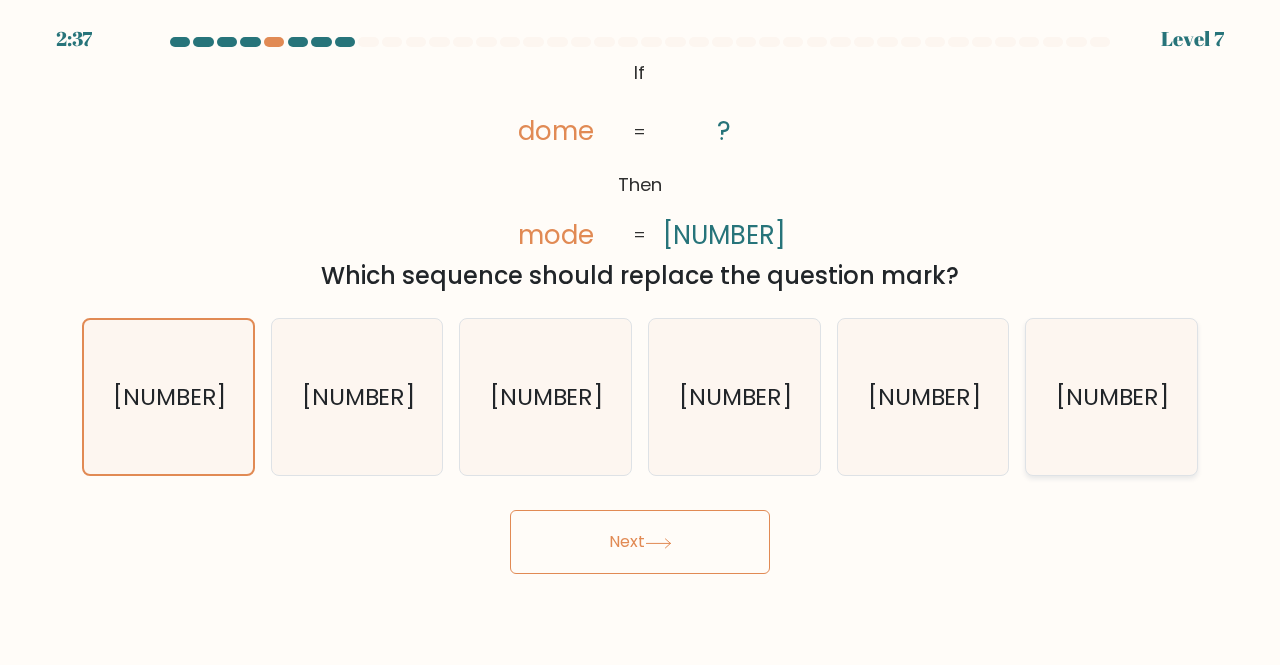 click on "2140" at bounding box center (1111, 397) 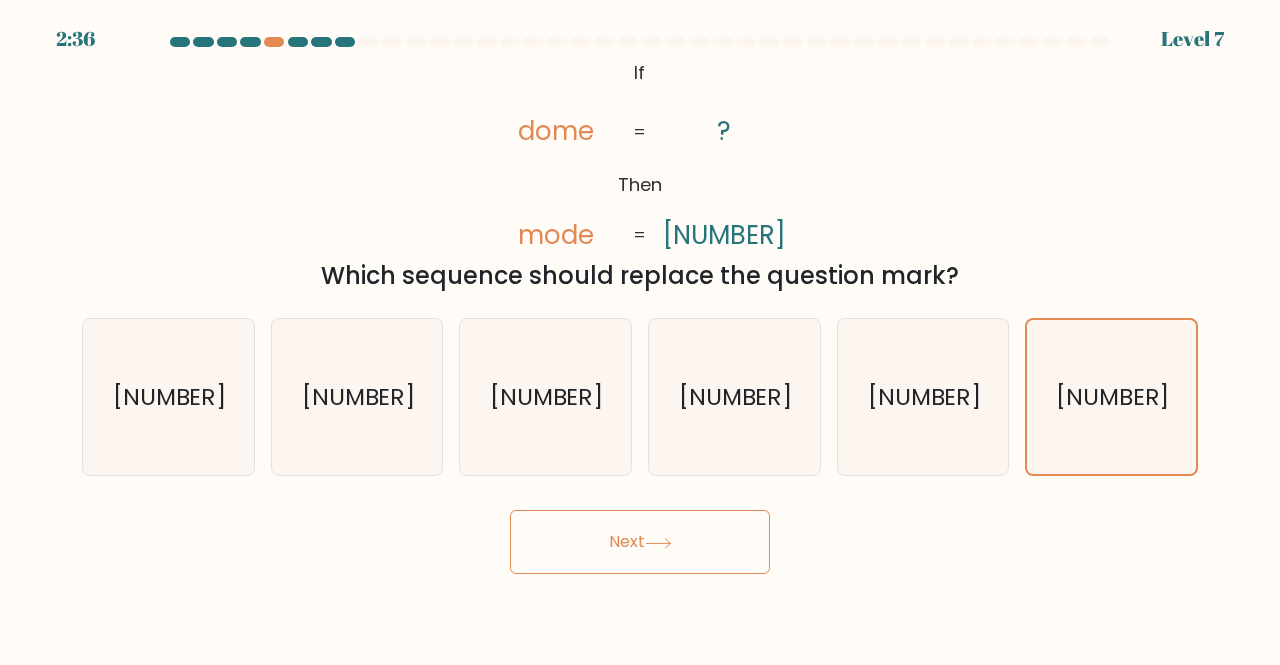 click on "Next" at bounding box center (640, 542) 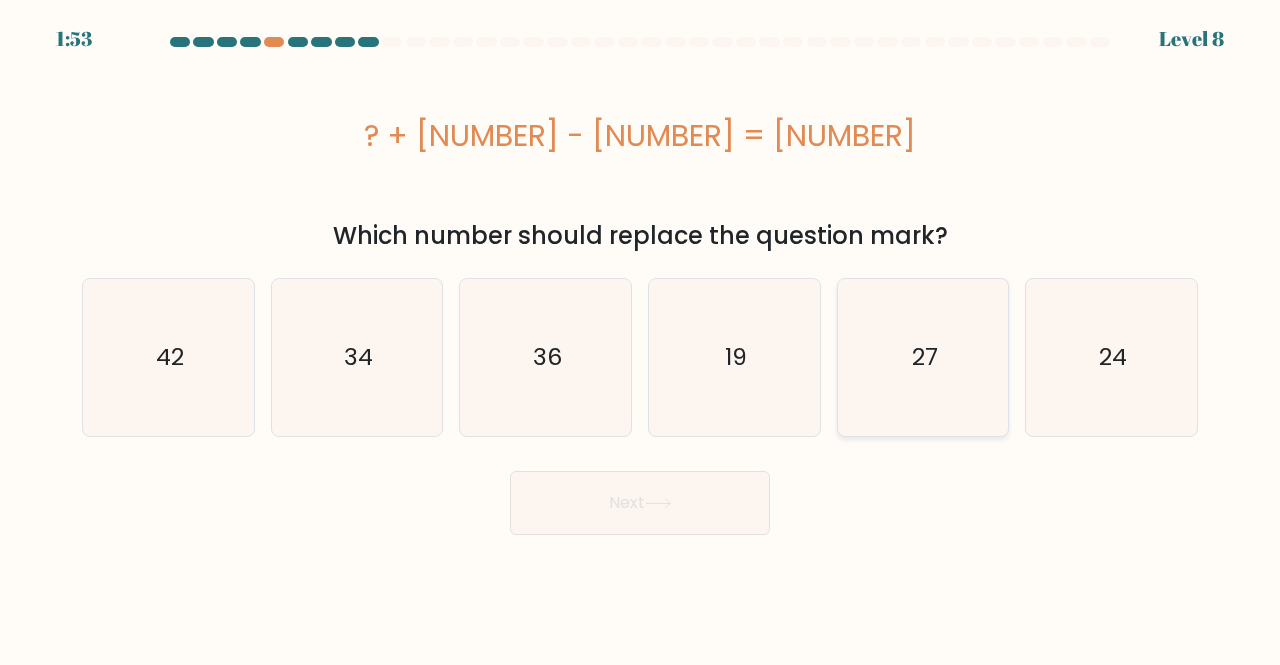 click on "27" at bounding box center [923, 357] 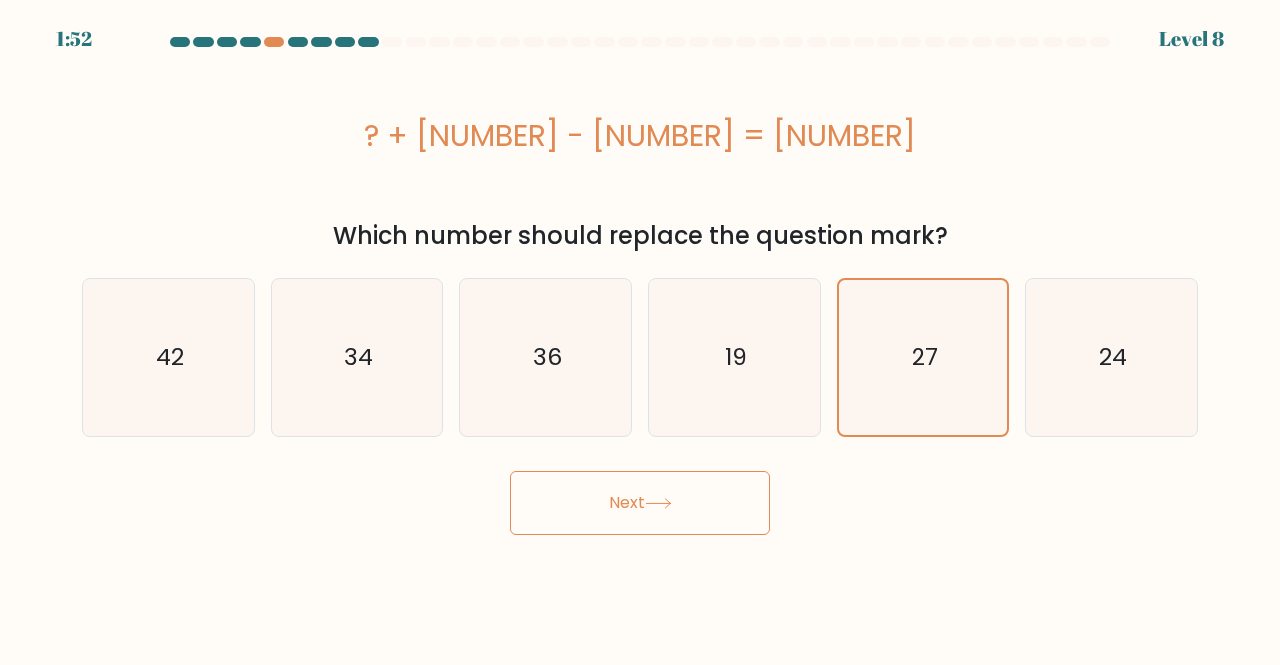 click on "Next" at bounding box center (640, 503) 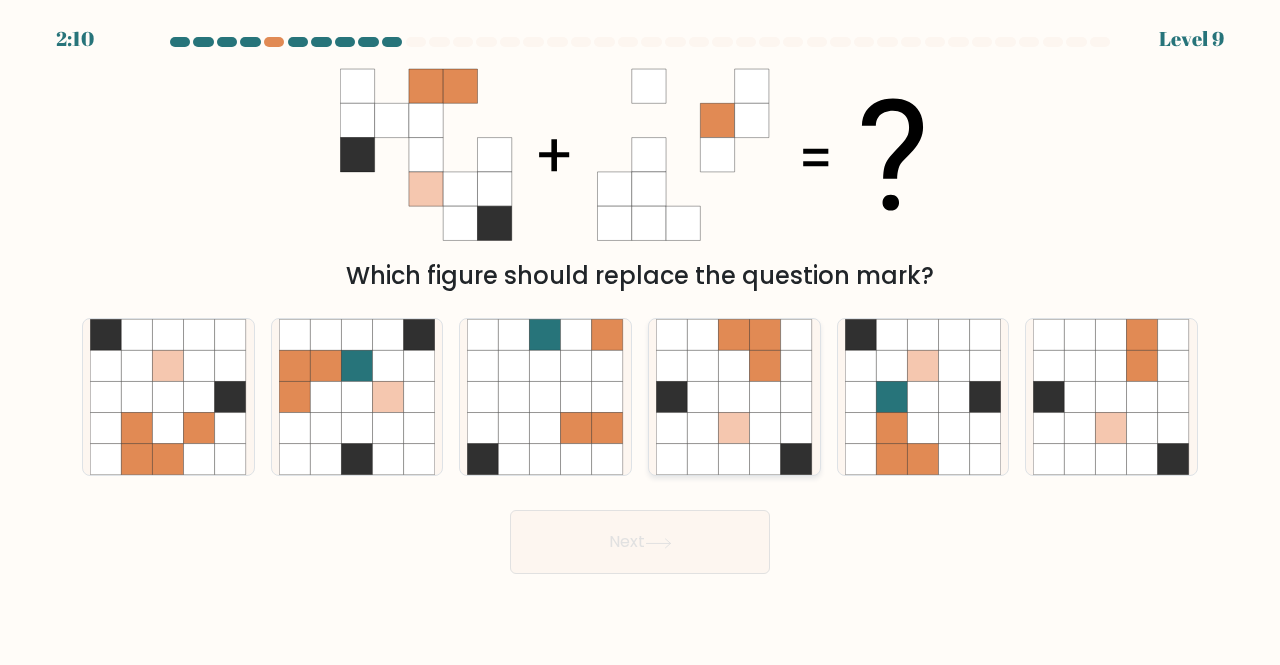 click at bounding box center [765, 396] 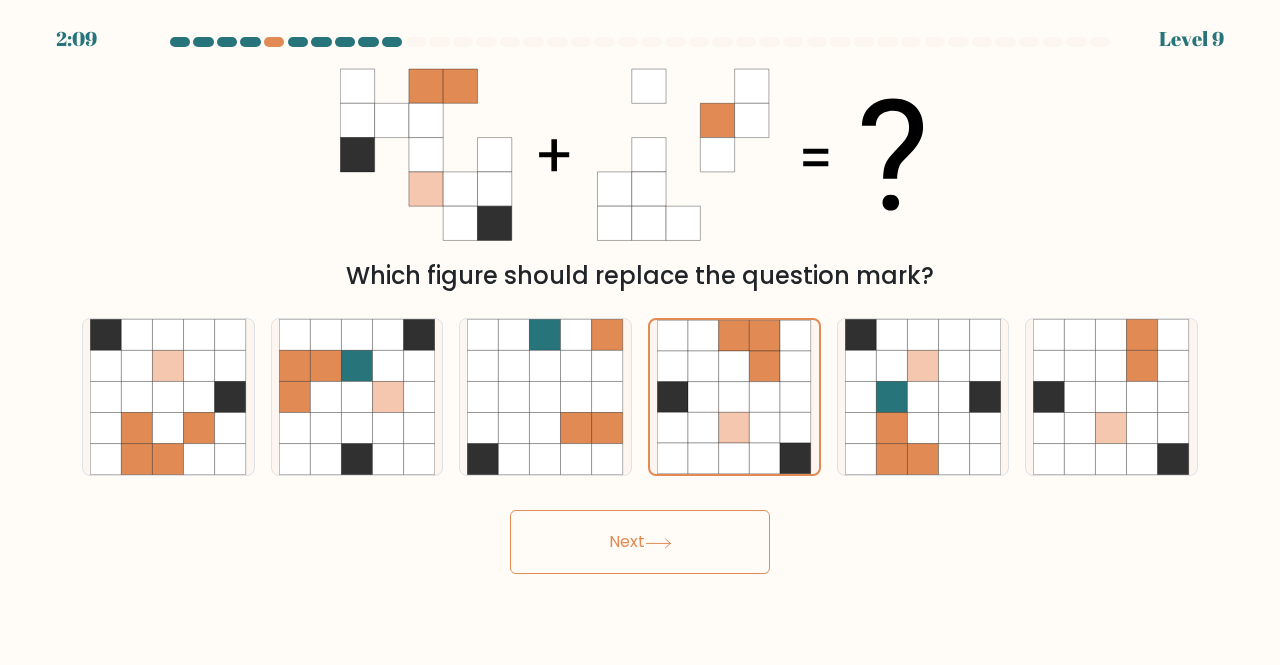click on "Next" at bounding box center [640, 542] 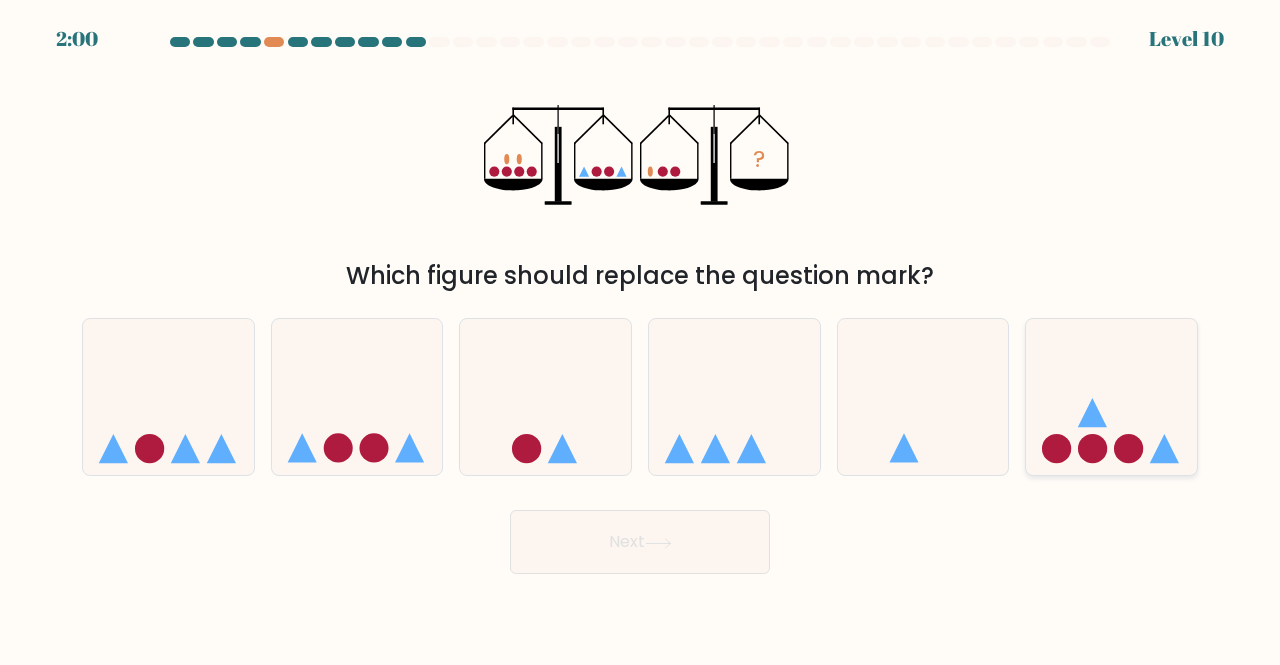 click at bounding box center [1111, 396] 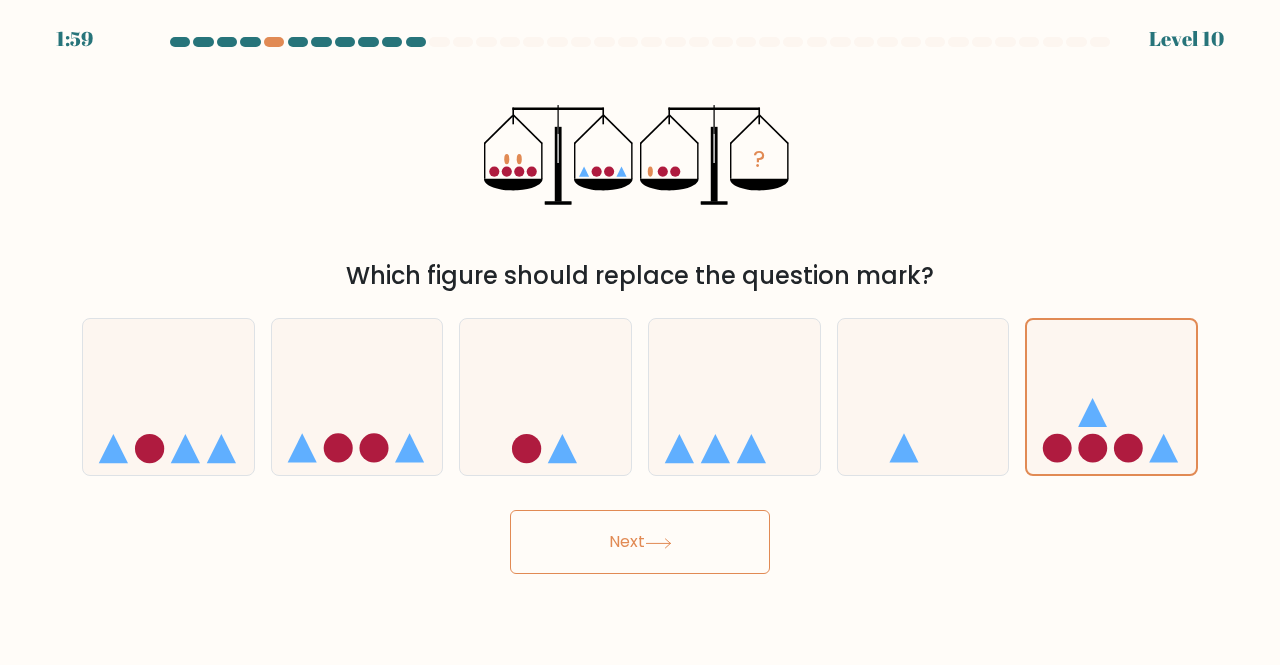 click on "Next" at bounding box center [640, 542] 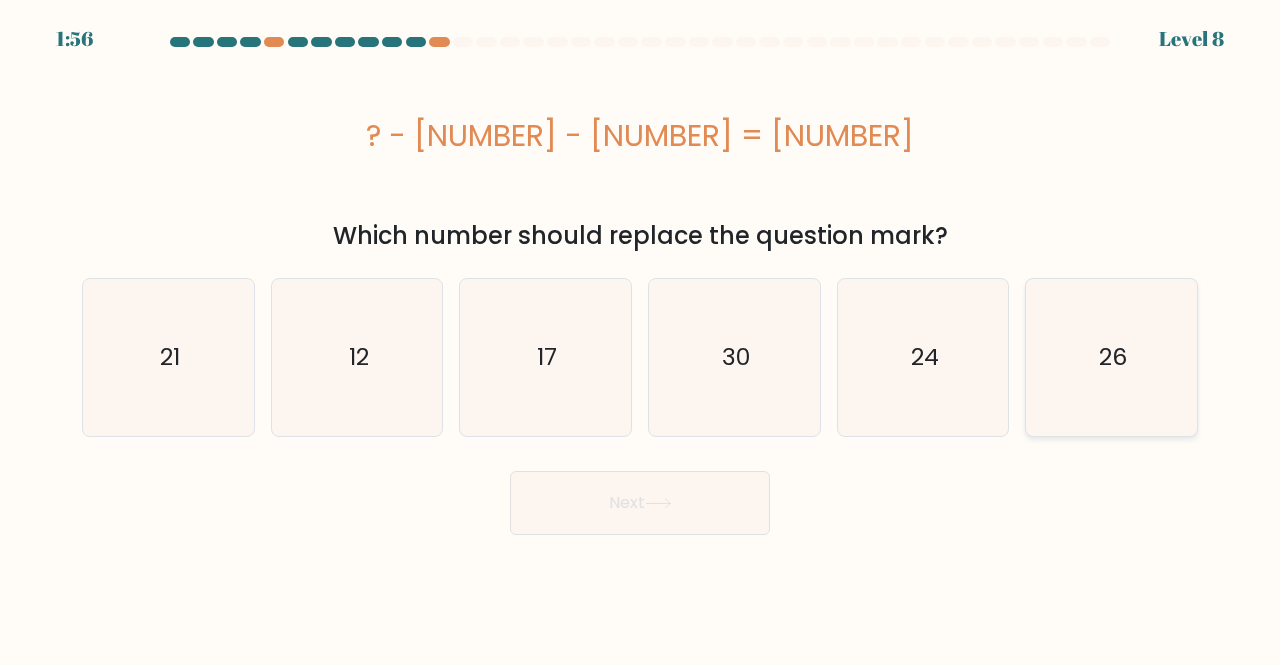 click on "26" at bounding box center (1111, 357) 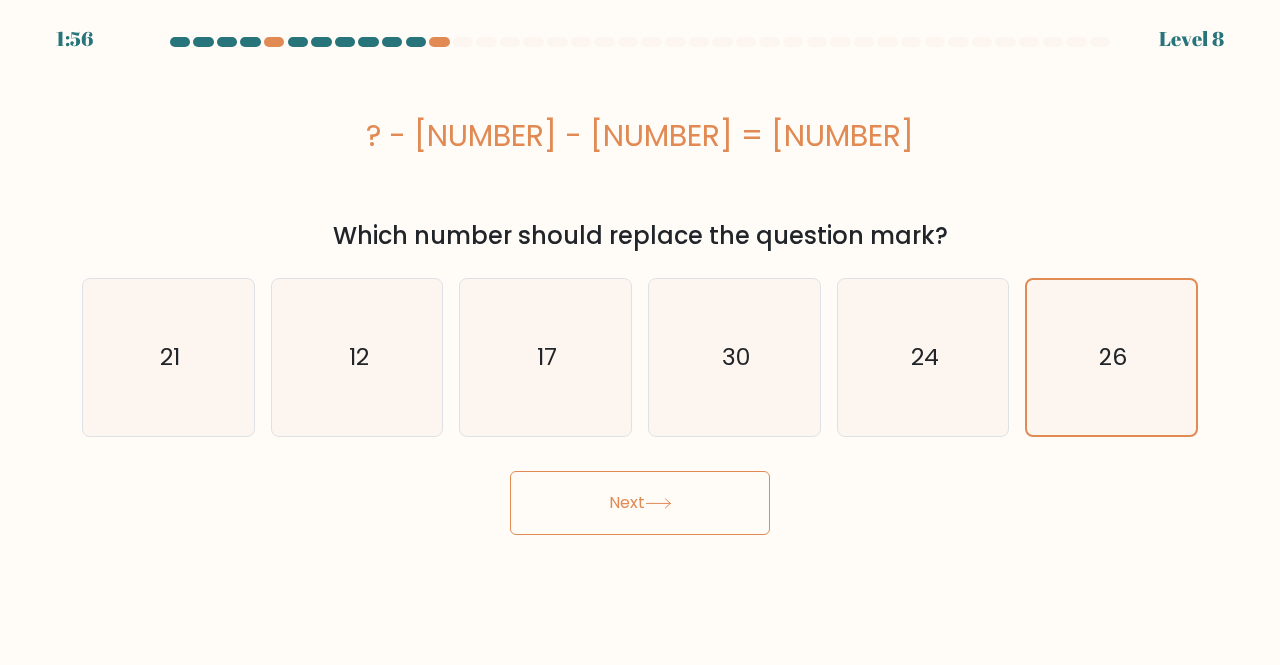 click on "Next" at bounding box center (640, 503) 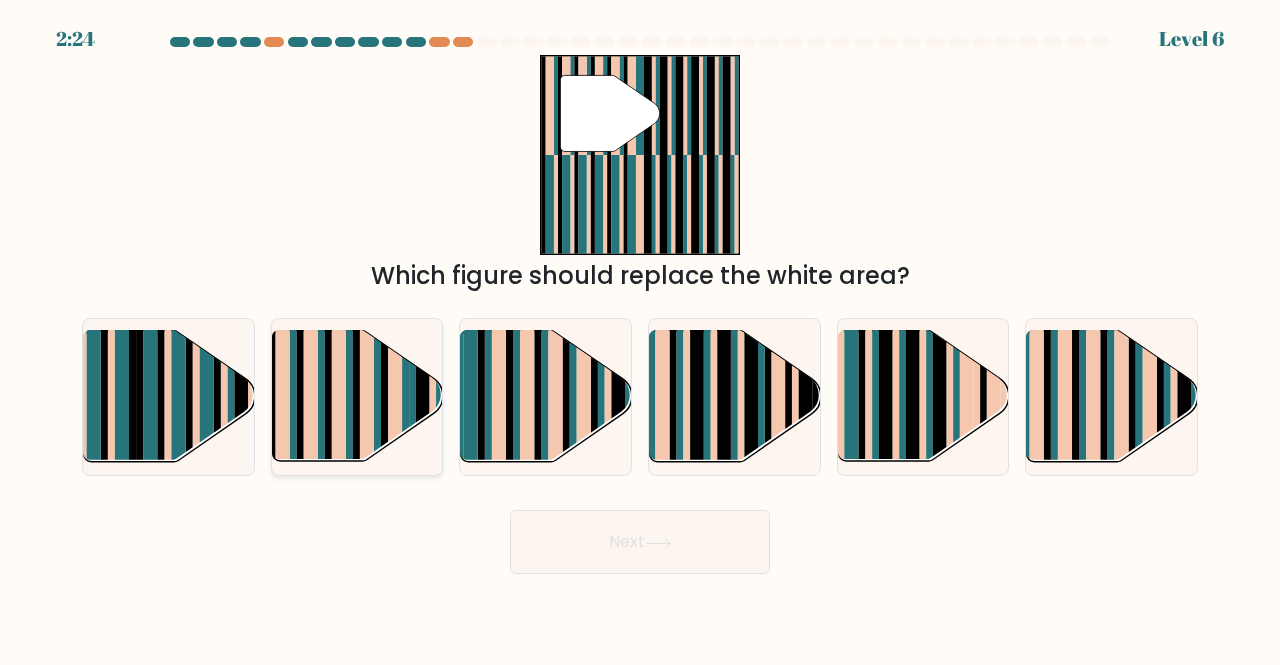 click at bounding box center (339, 383) 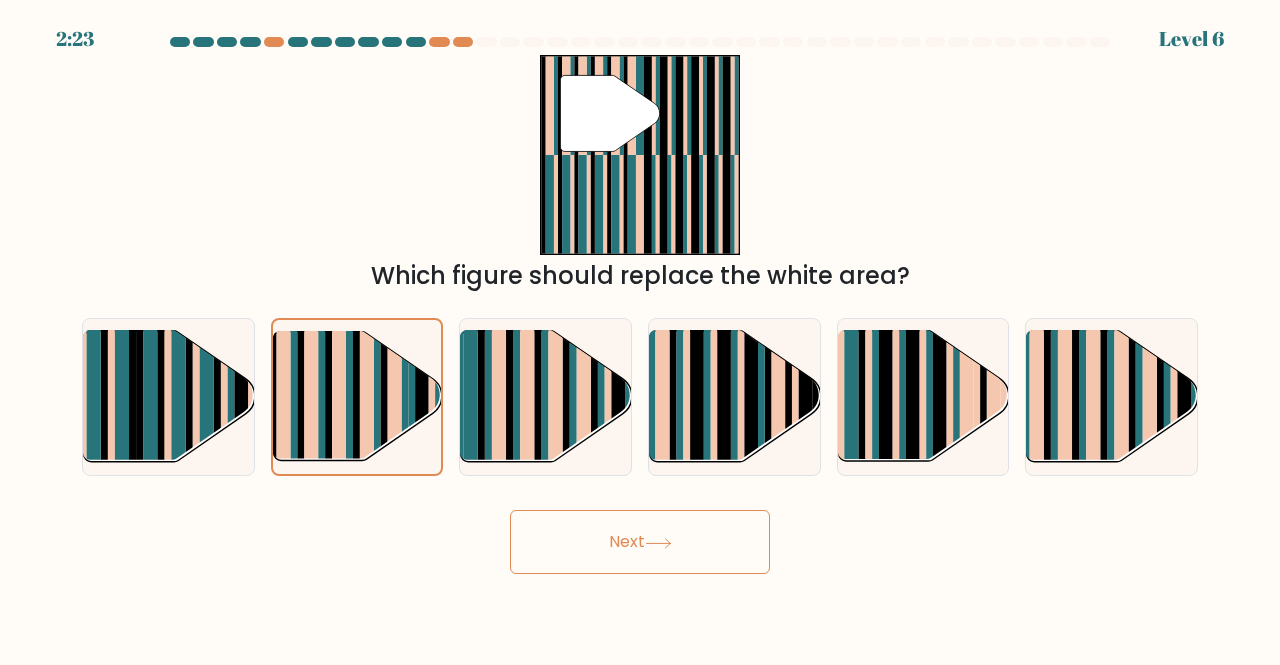 click at bounding box center (658, 543) 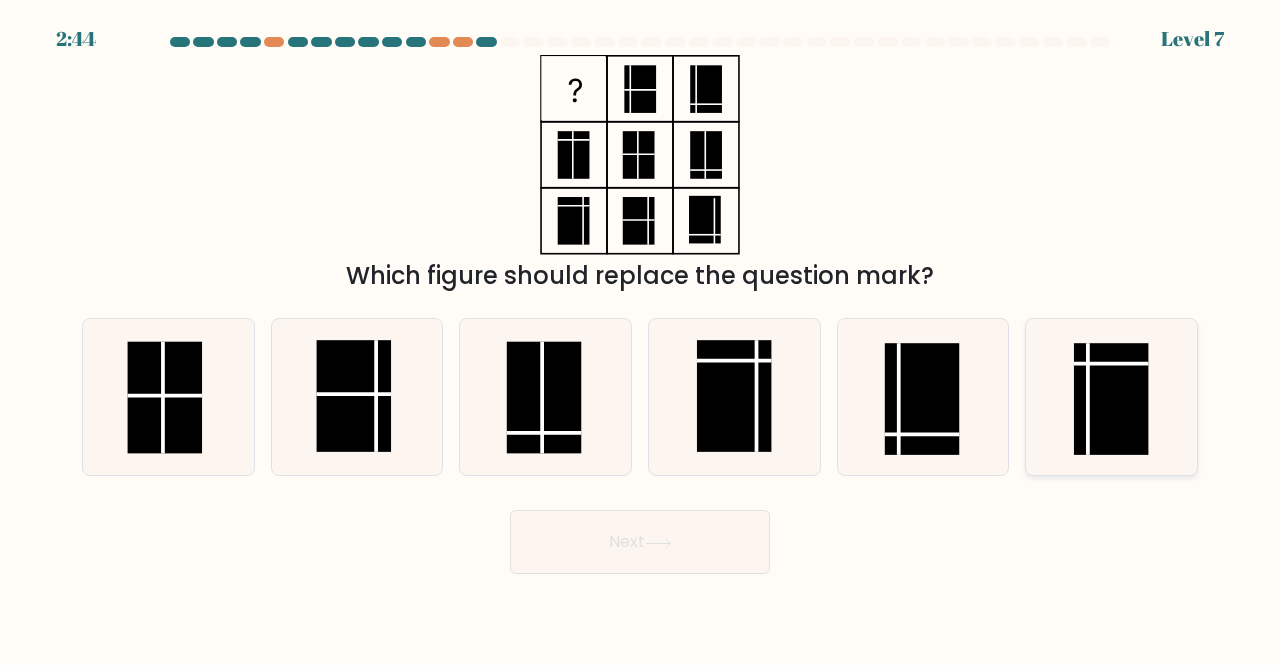 click at bounding box center (1111, 399) 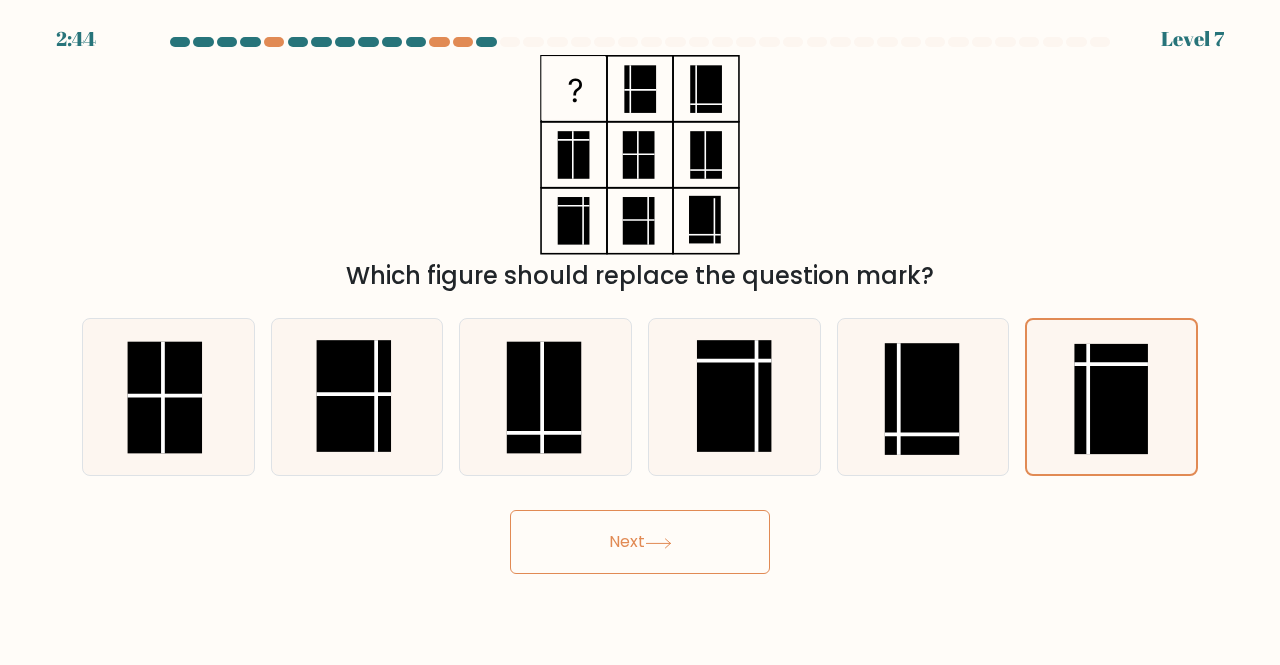 click on "Next" at bounding box center (640, 542) 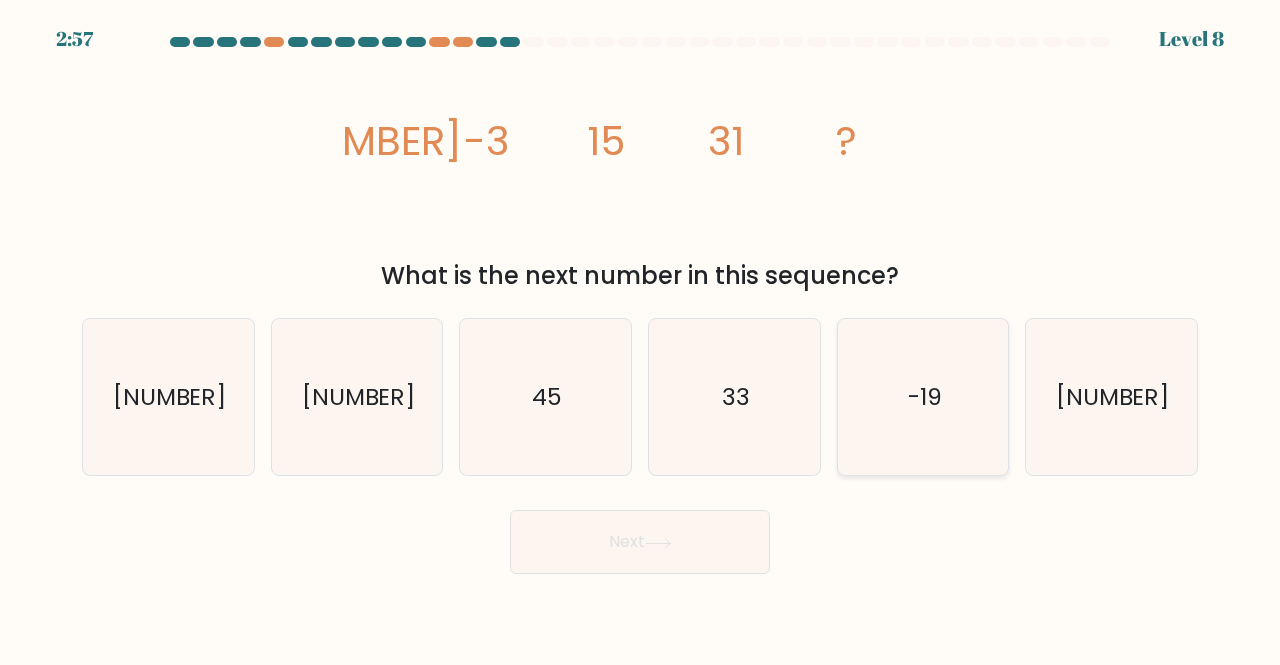 click on "-19" at bounding box center [923, 397] 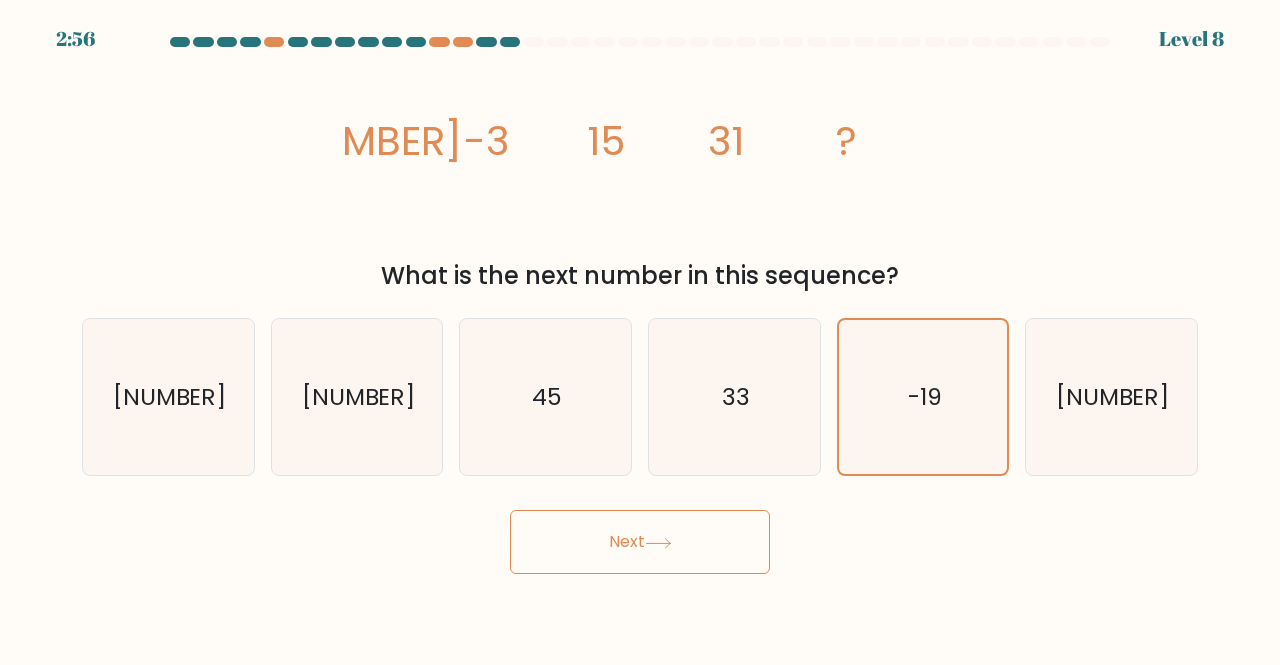click on "Next" at bounding box center [640, 542] 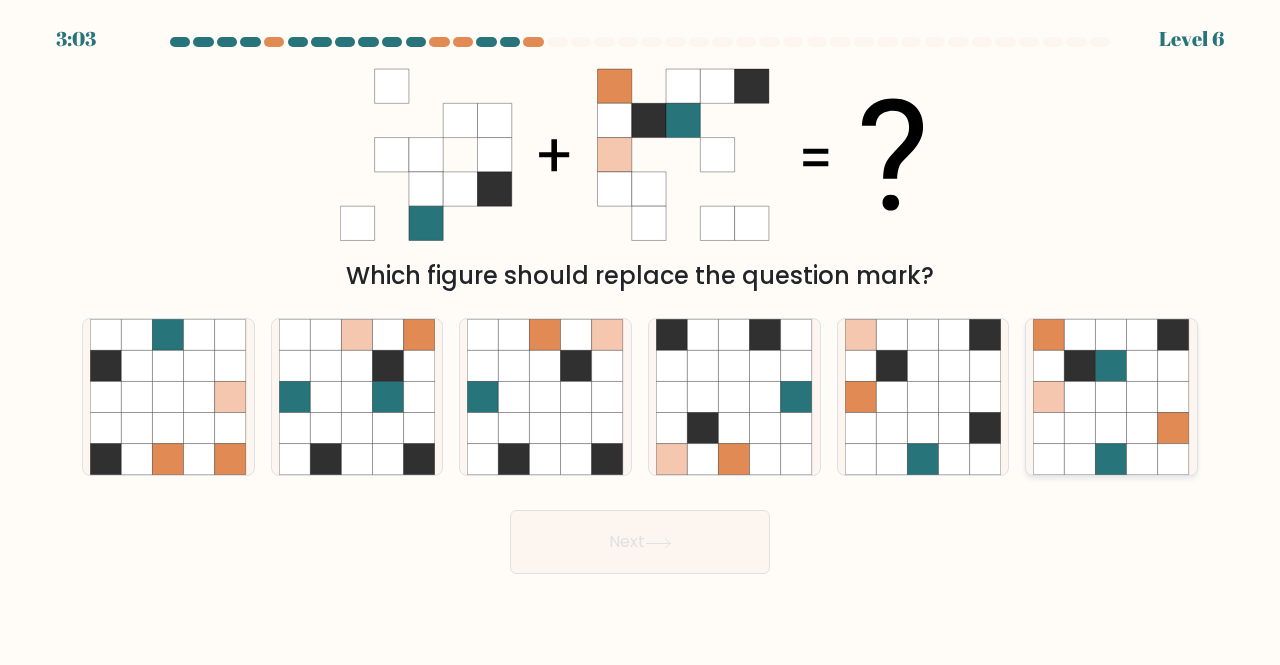 click at bounding box center [1111, 396] 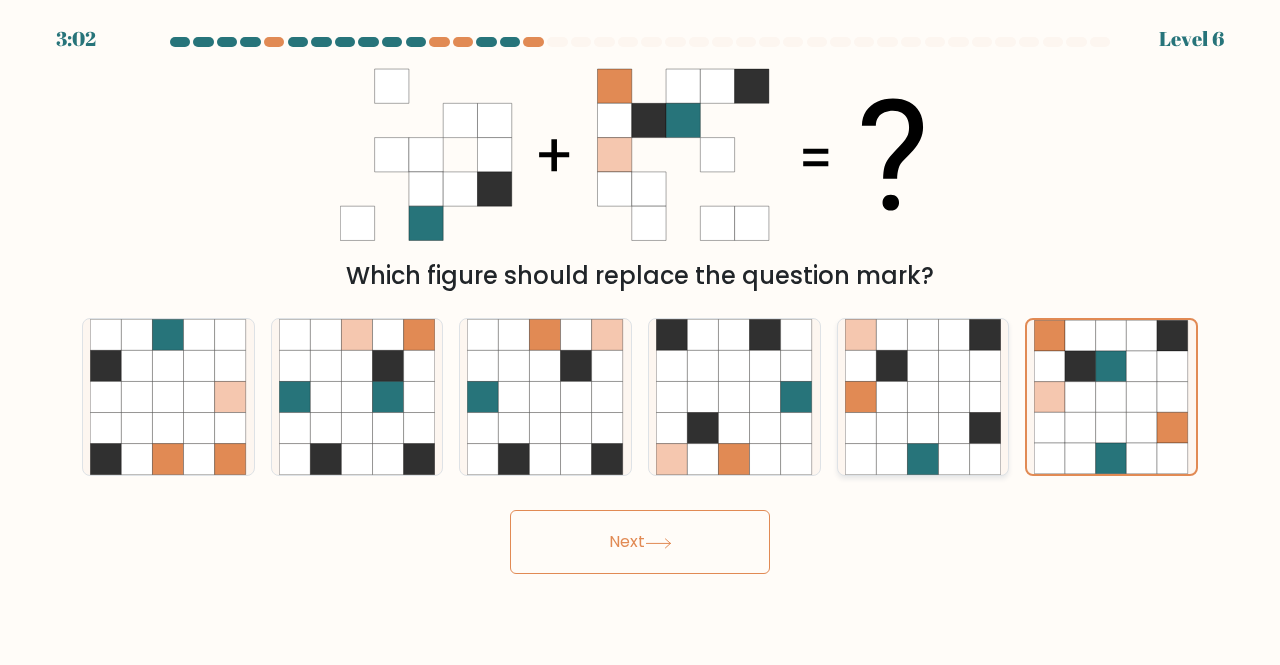 click at bounding box center [954, 459] 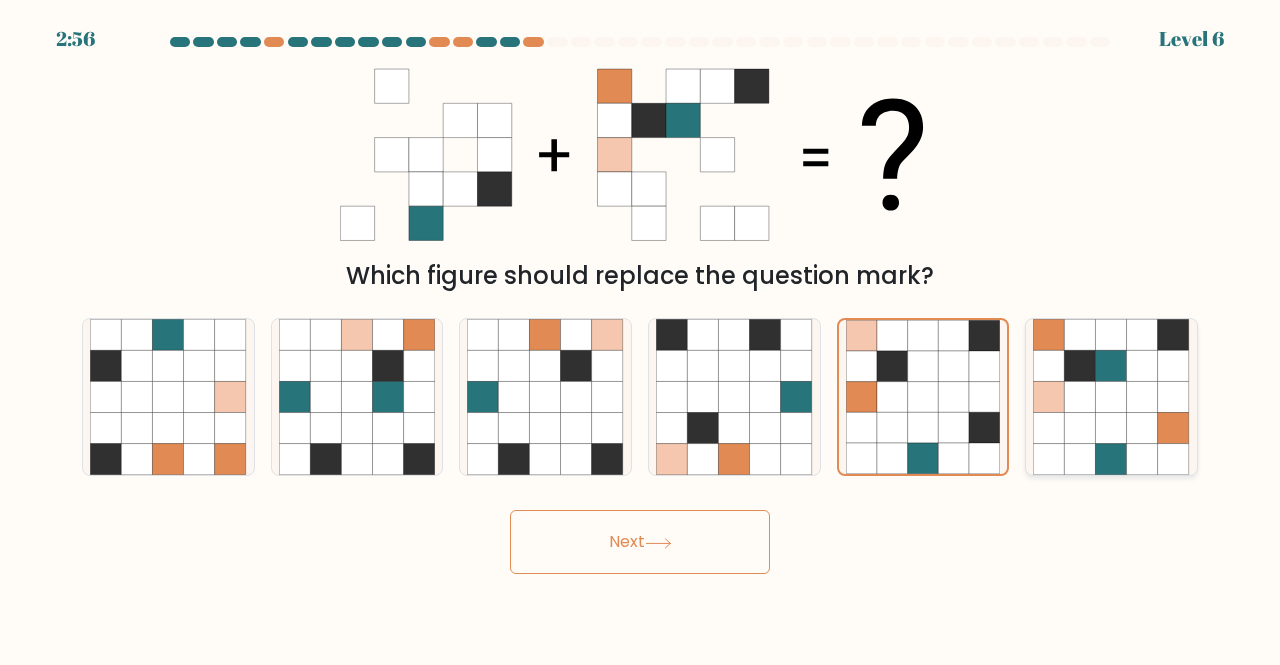 click at bounding box center (1080, 428) 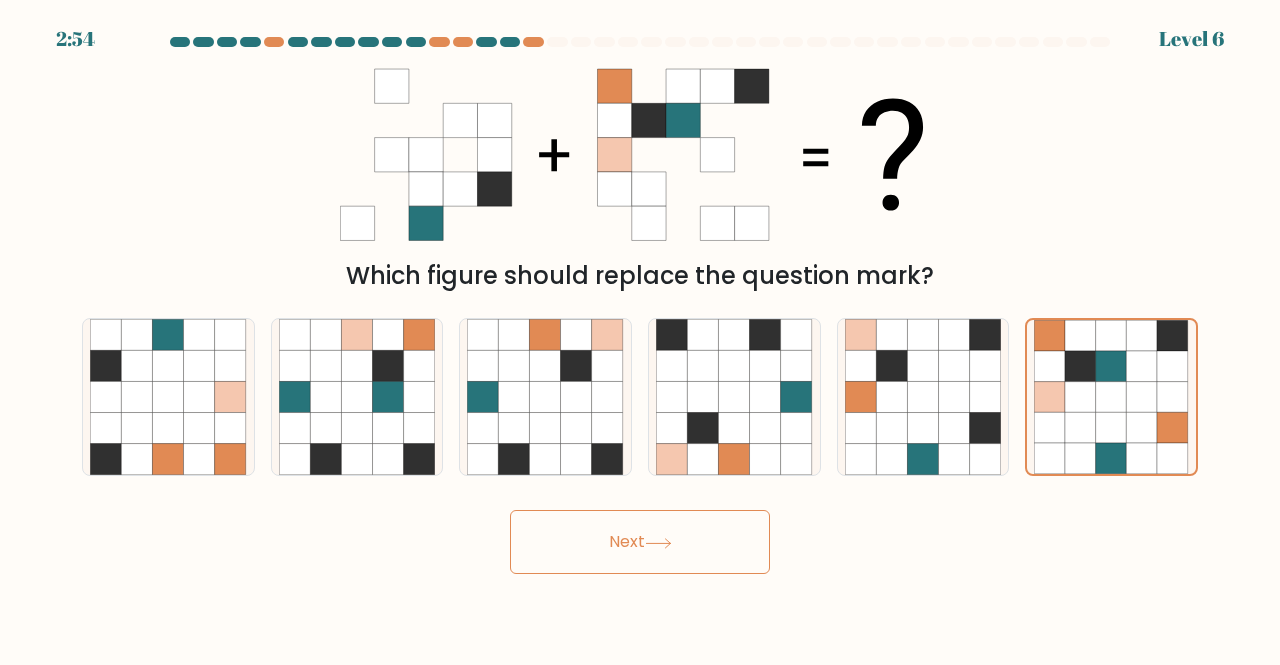 click on "Next" at bounding box center [640, 542] 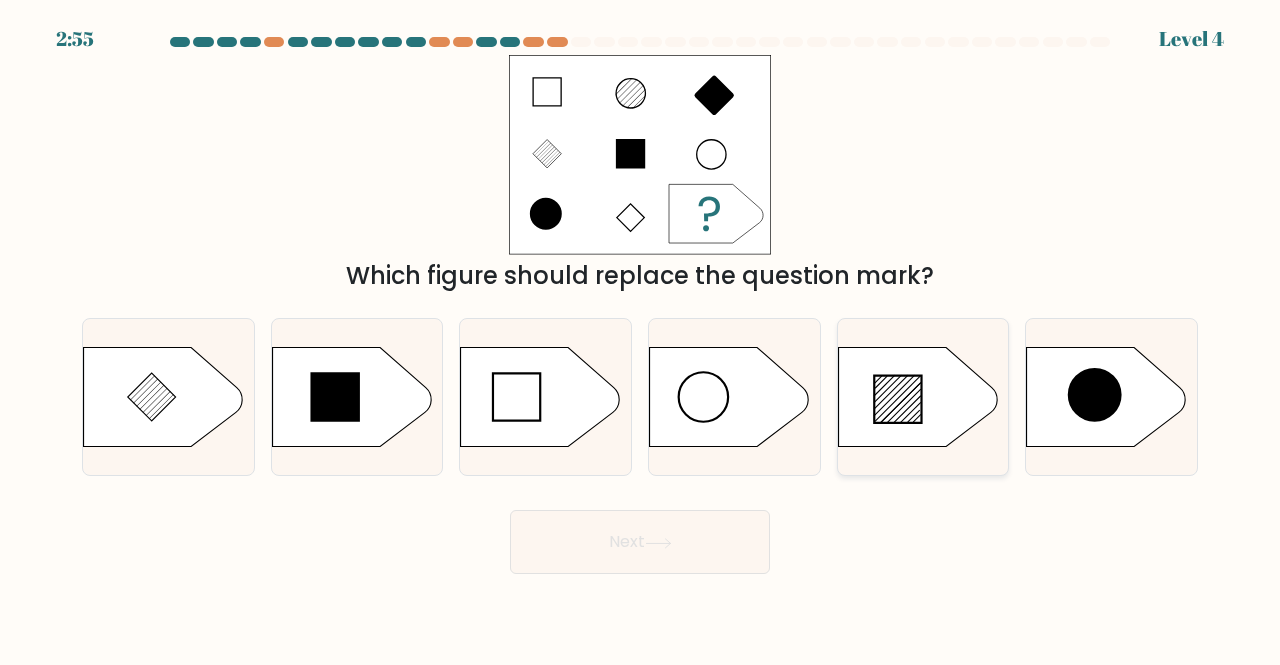 click at bounding box center [918, 397] 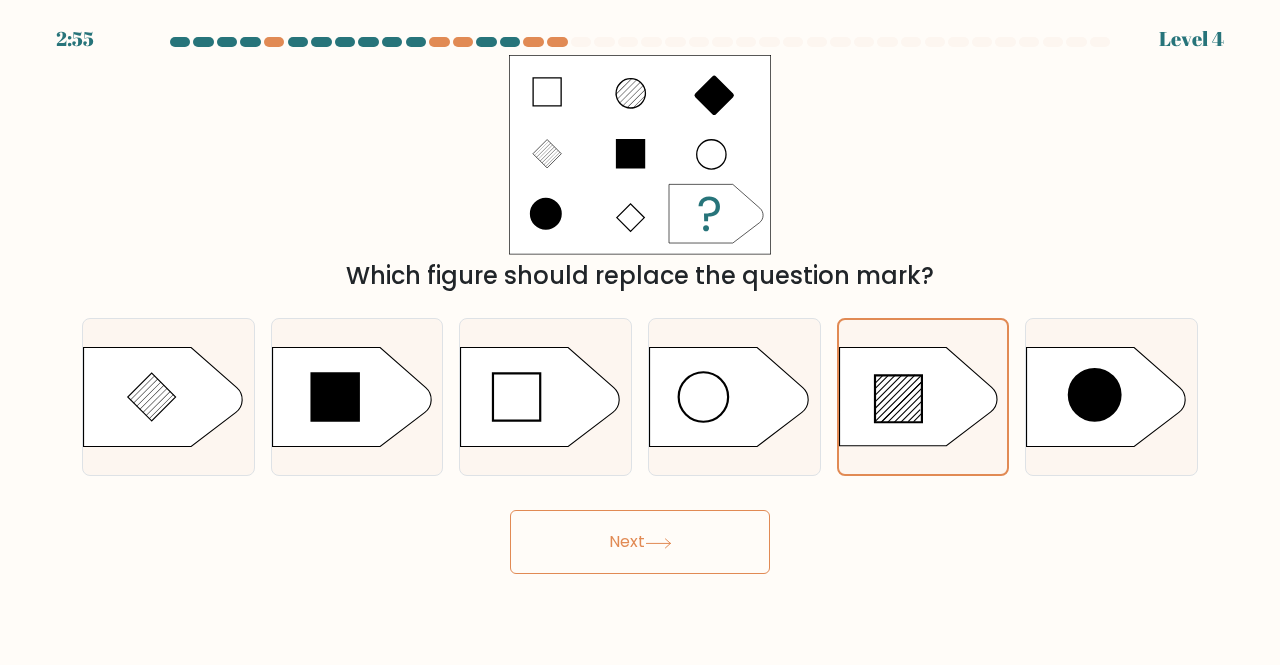 click on "Next" at bounding box center [640, 542] 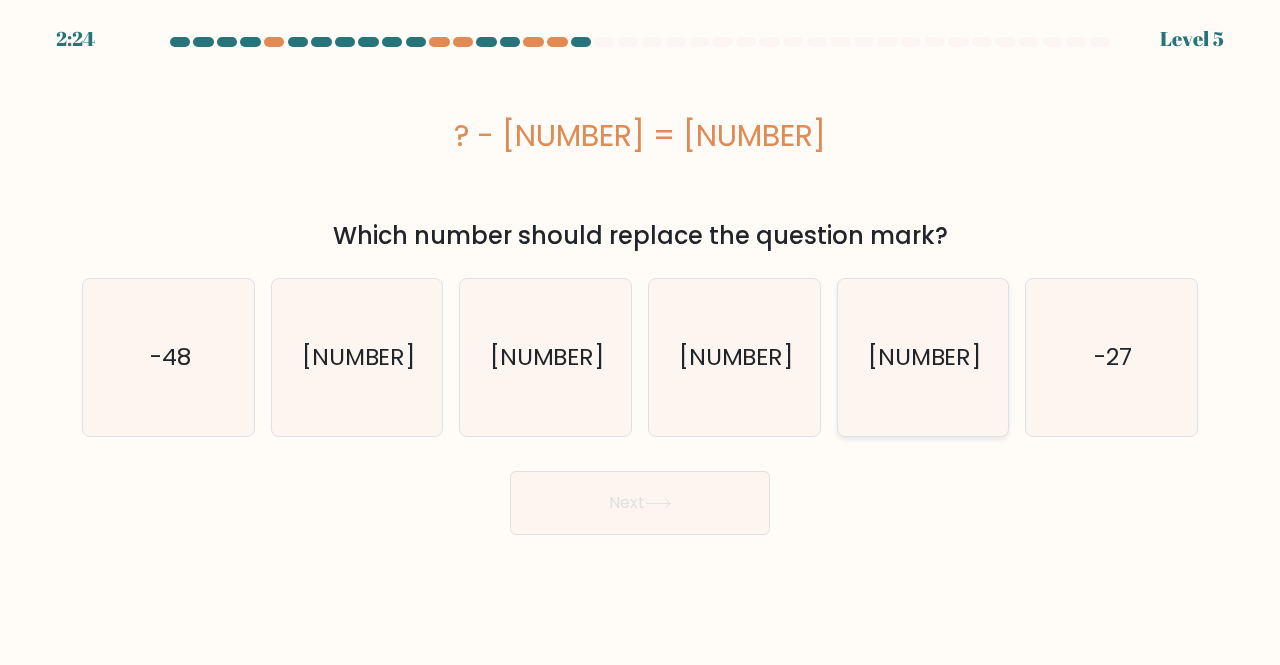 click on "-40" at bounding box center [923, 357] 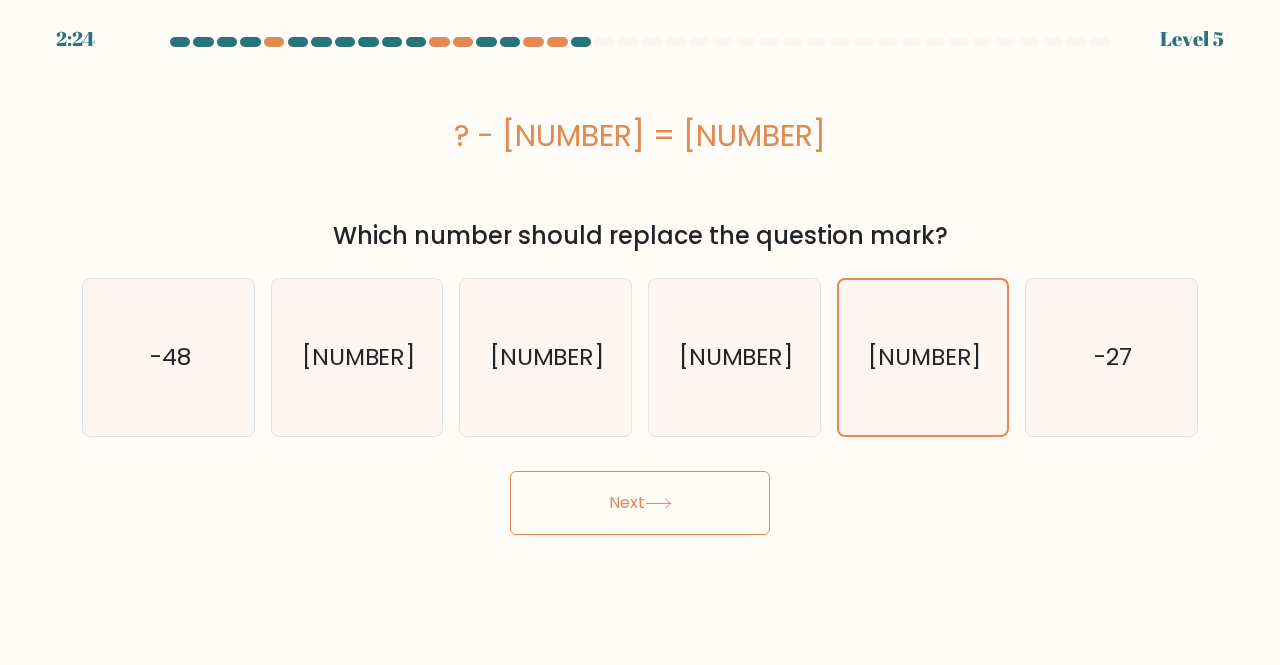click on "Next" at bounding box center [640, 503] 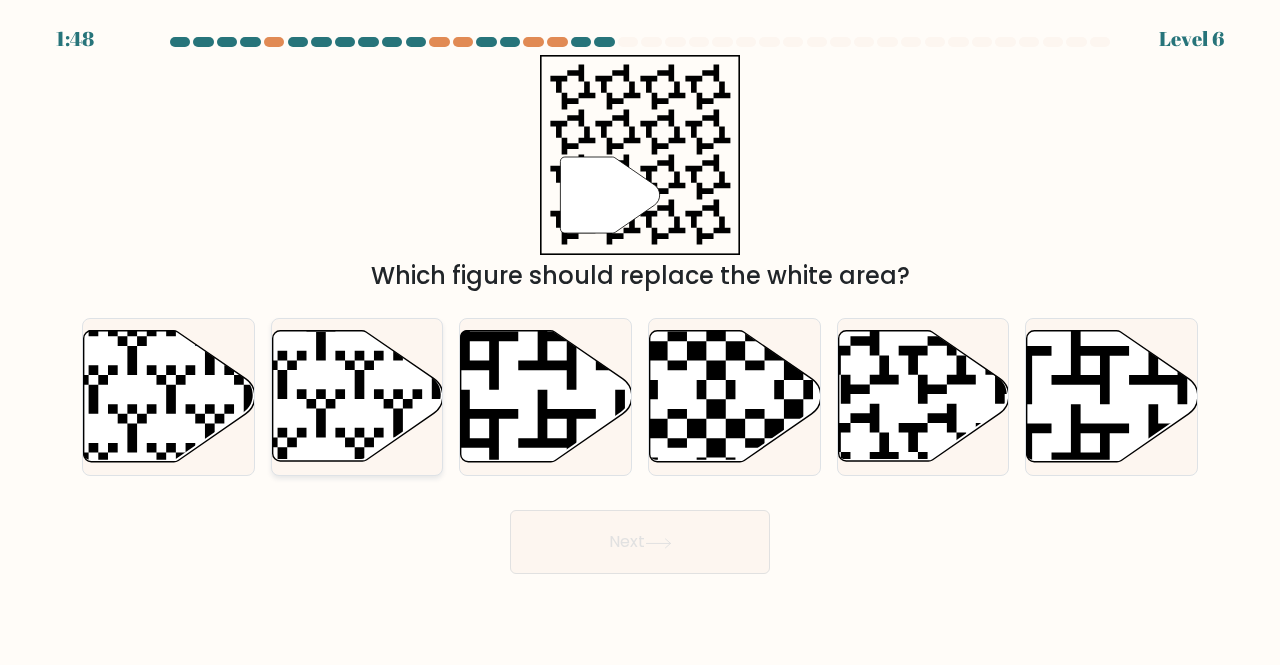 click at bounding box center (413, 467) 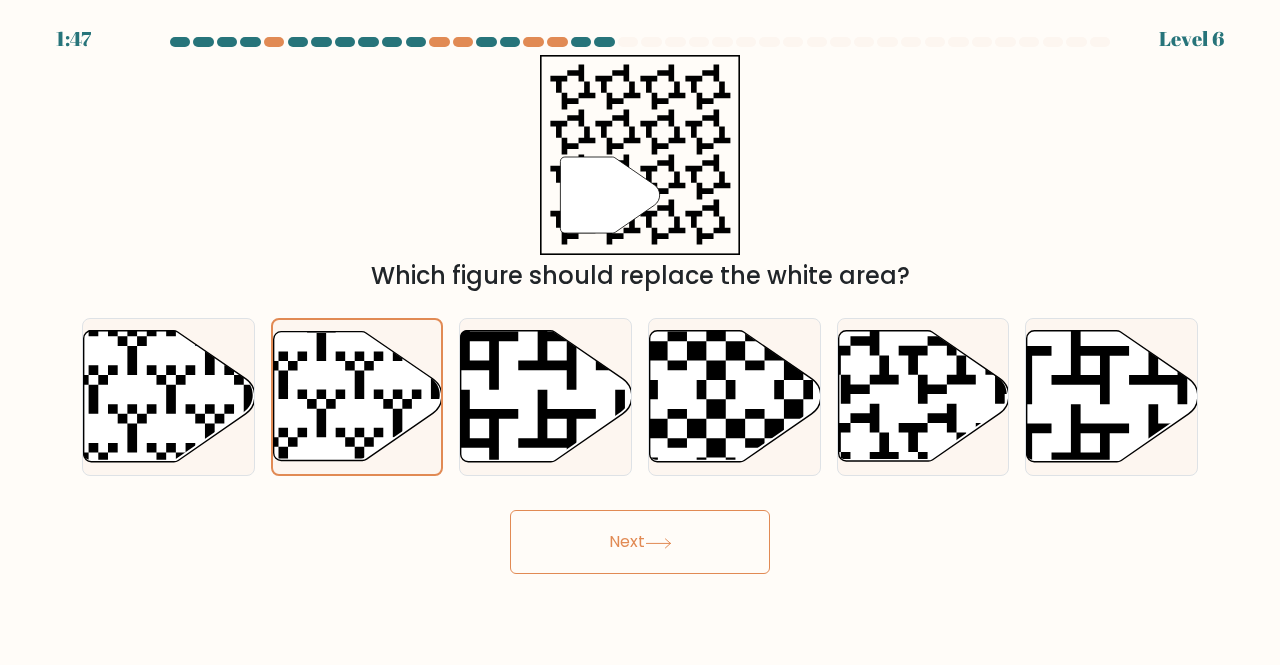 click on "Next" at bounding box center [640, 542] 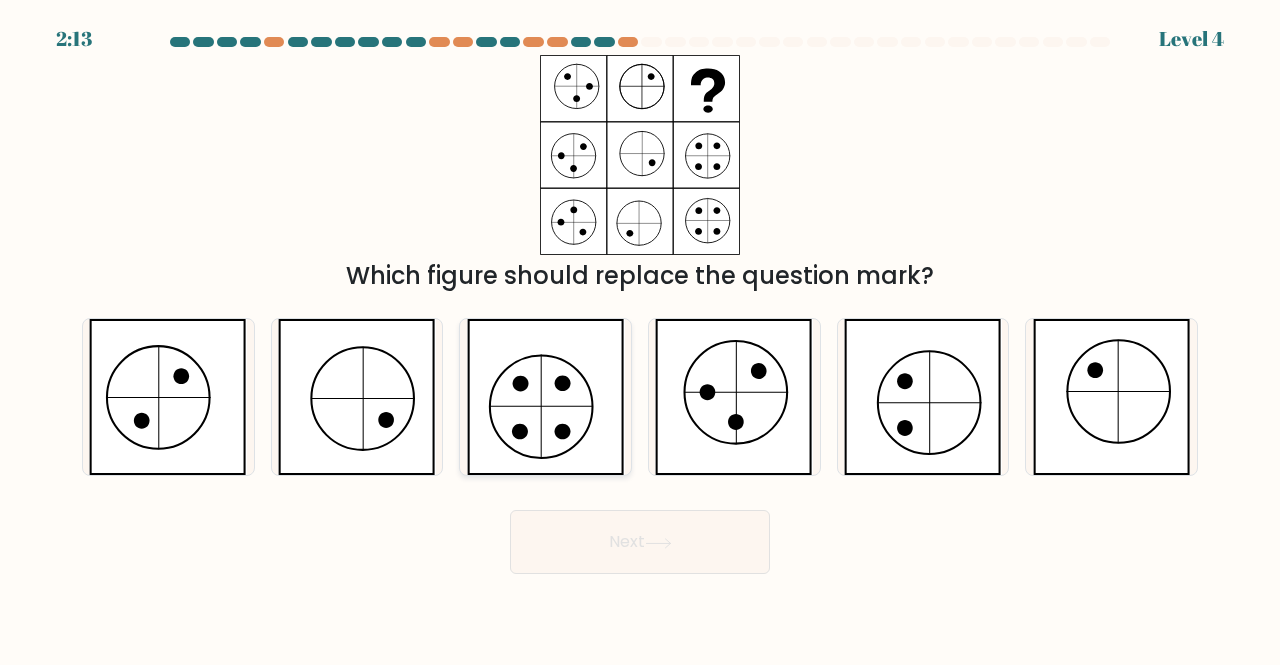 drag, startPoint x: 592, startPoint y: 394, endPoint x: 623, endPoint y: 439, distance: 54.644306 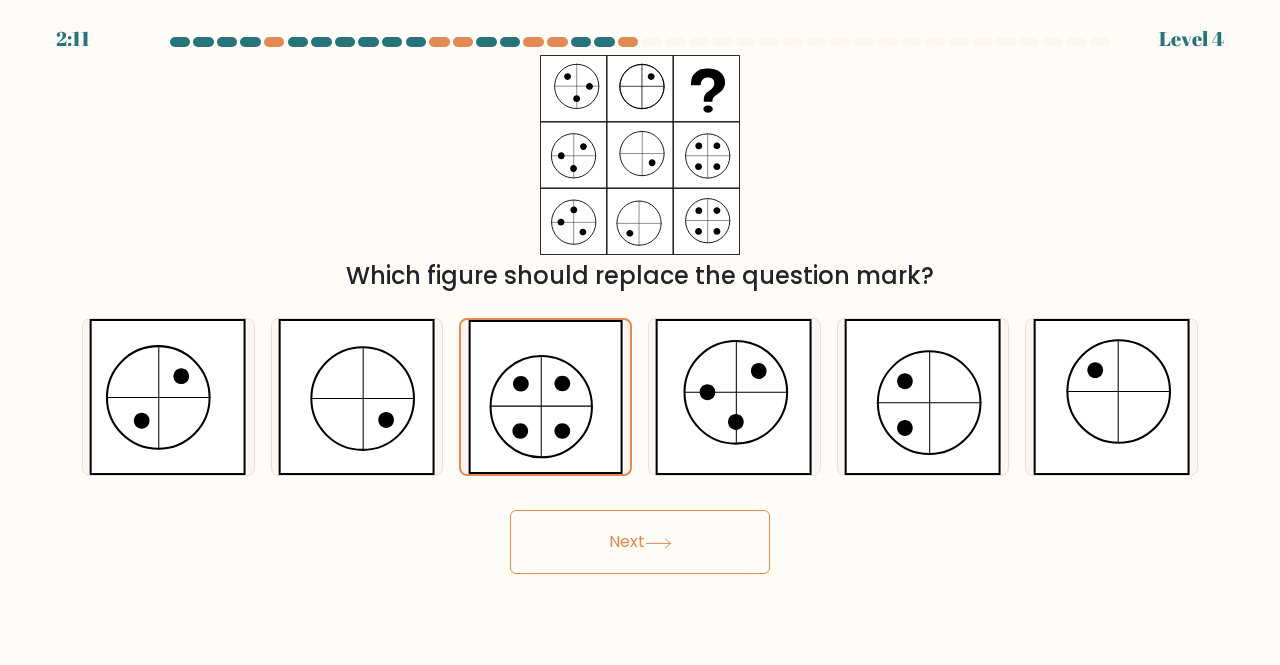 click on "Next" at bounding box center [640, 542] 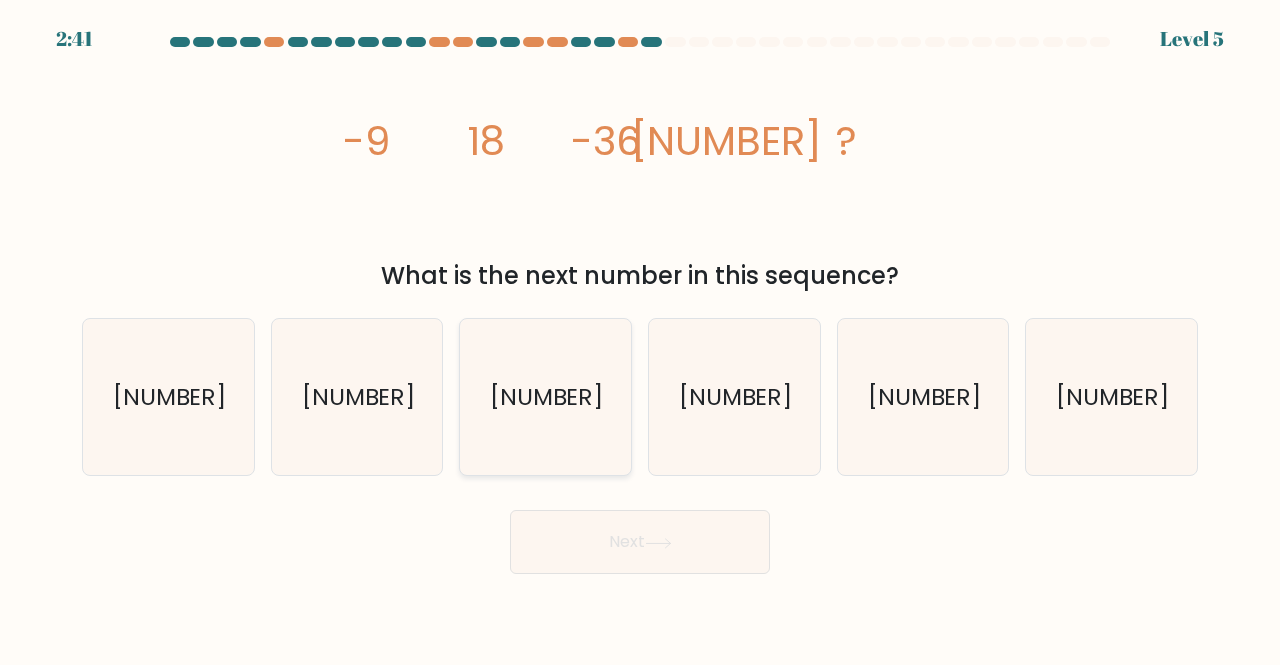 click on "-306" at bounding box center (545, 397) 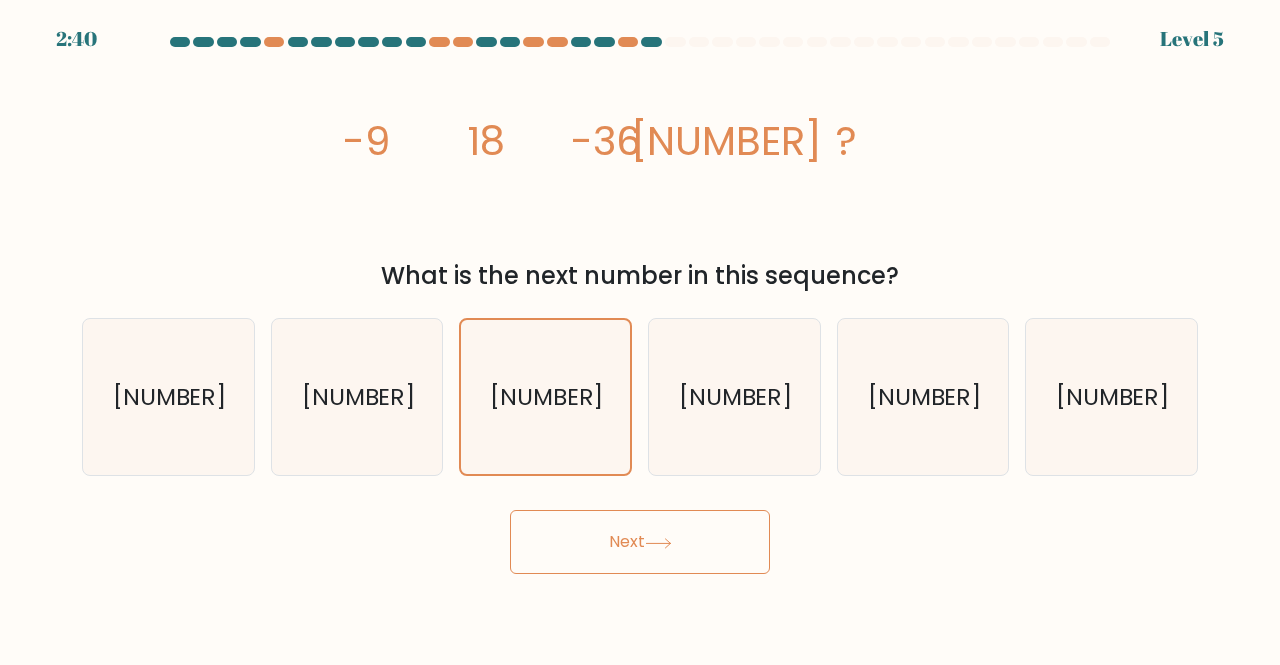 click on "Next" at bounding box center (640, 542) 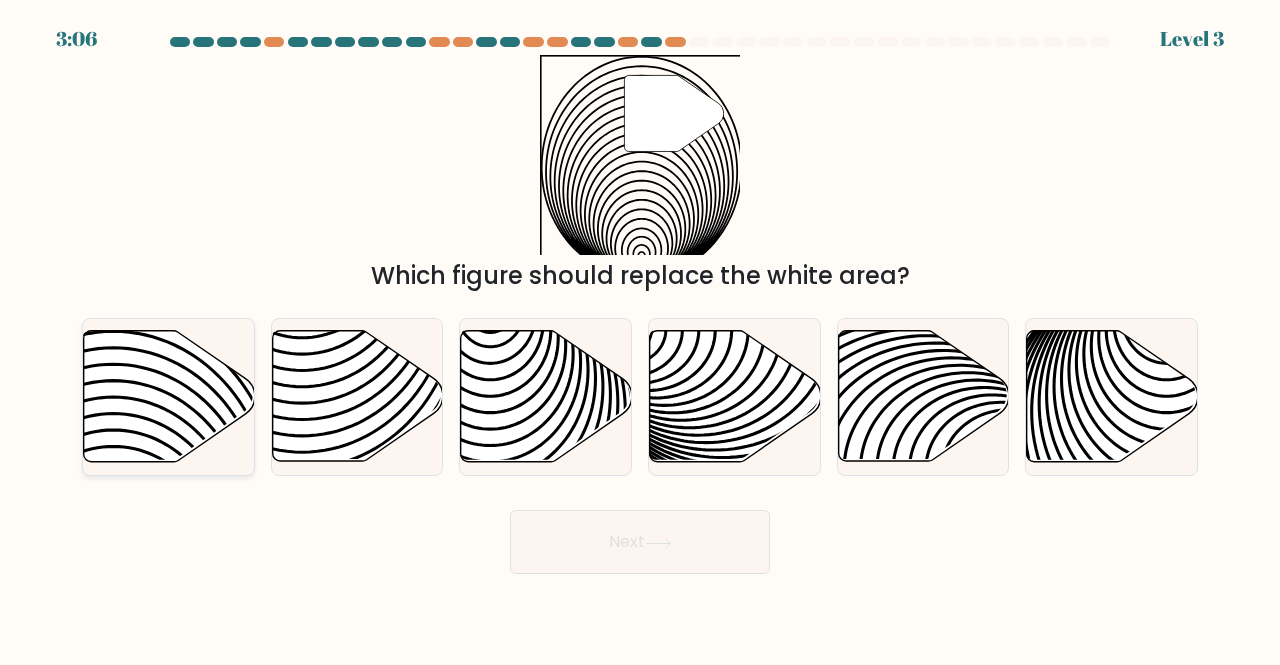 click at bounding box center [113, 471] 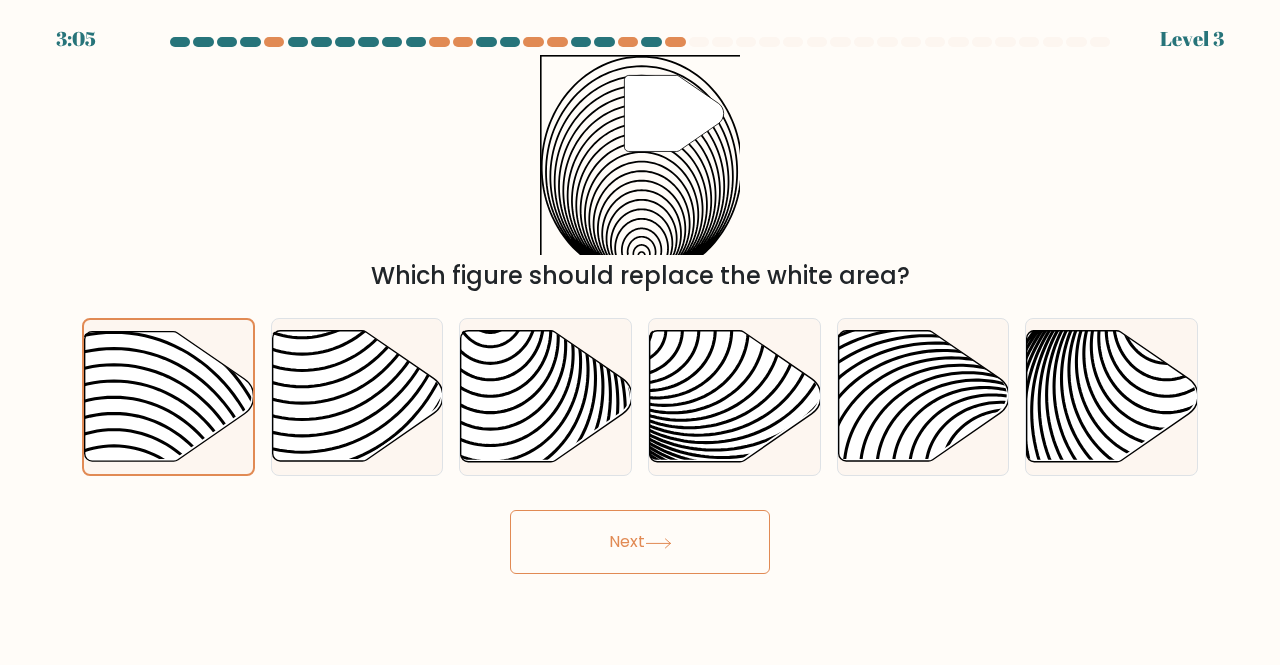 click on "Next" at bounding box center (640, 542) 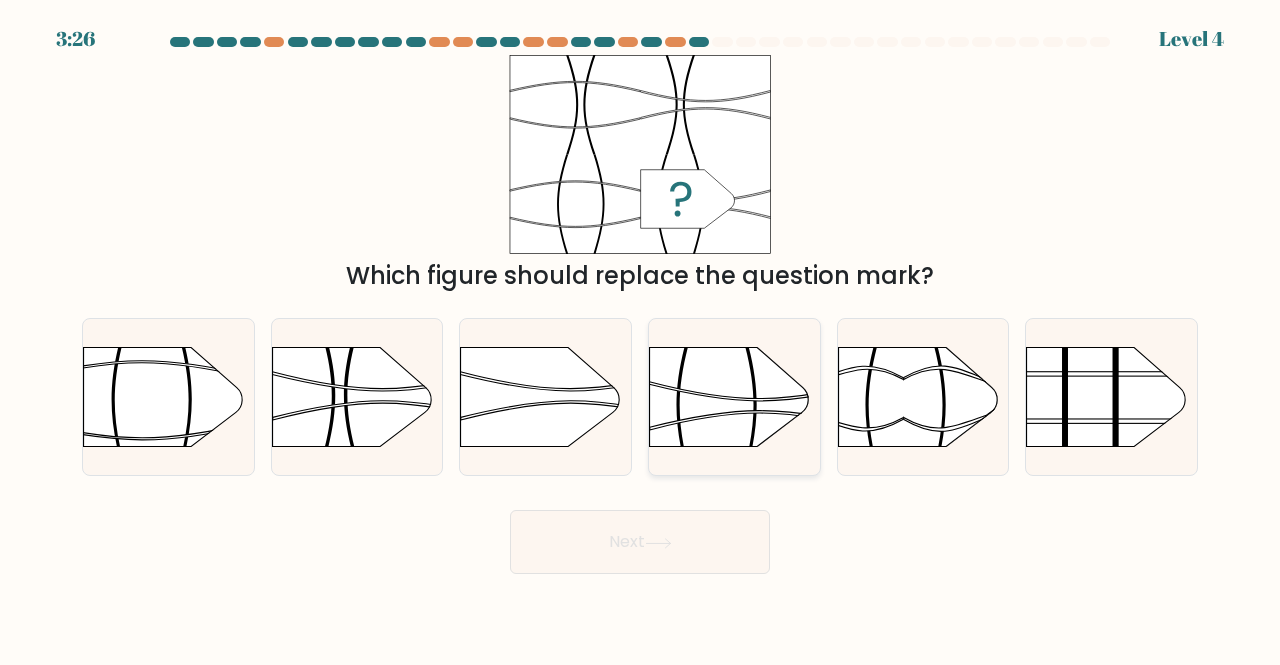 click at bounding box center (649, 321) 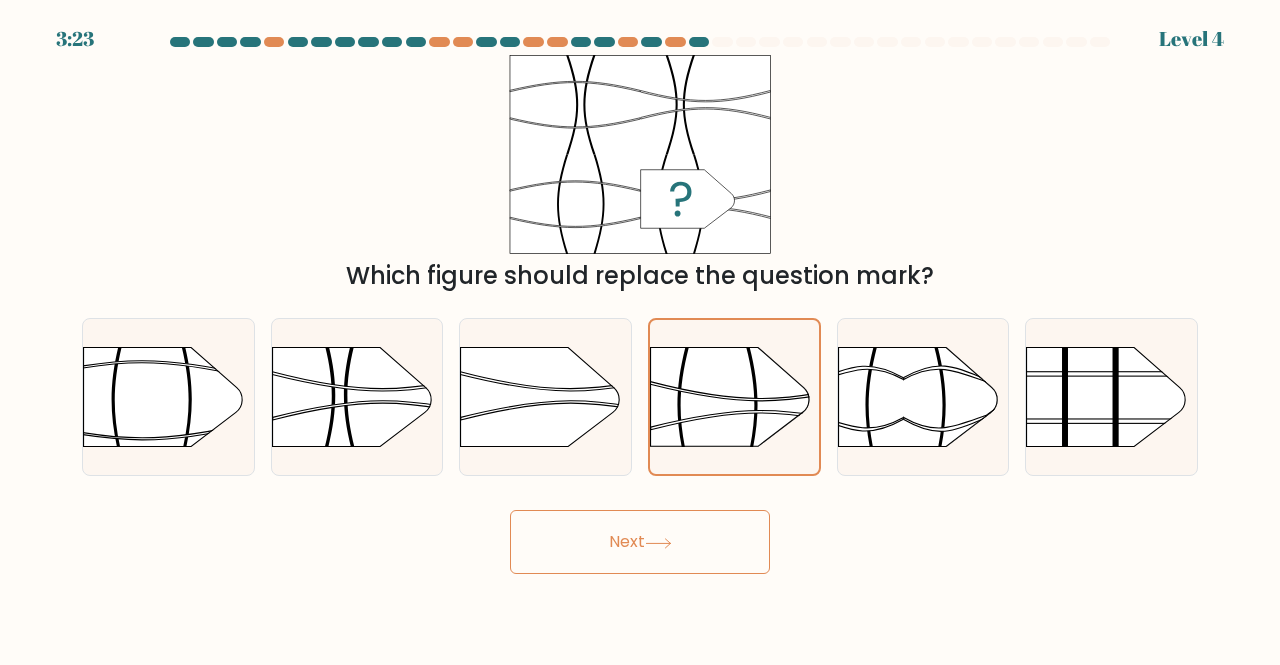 click on "Next" at bounding box center (640, 542) 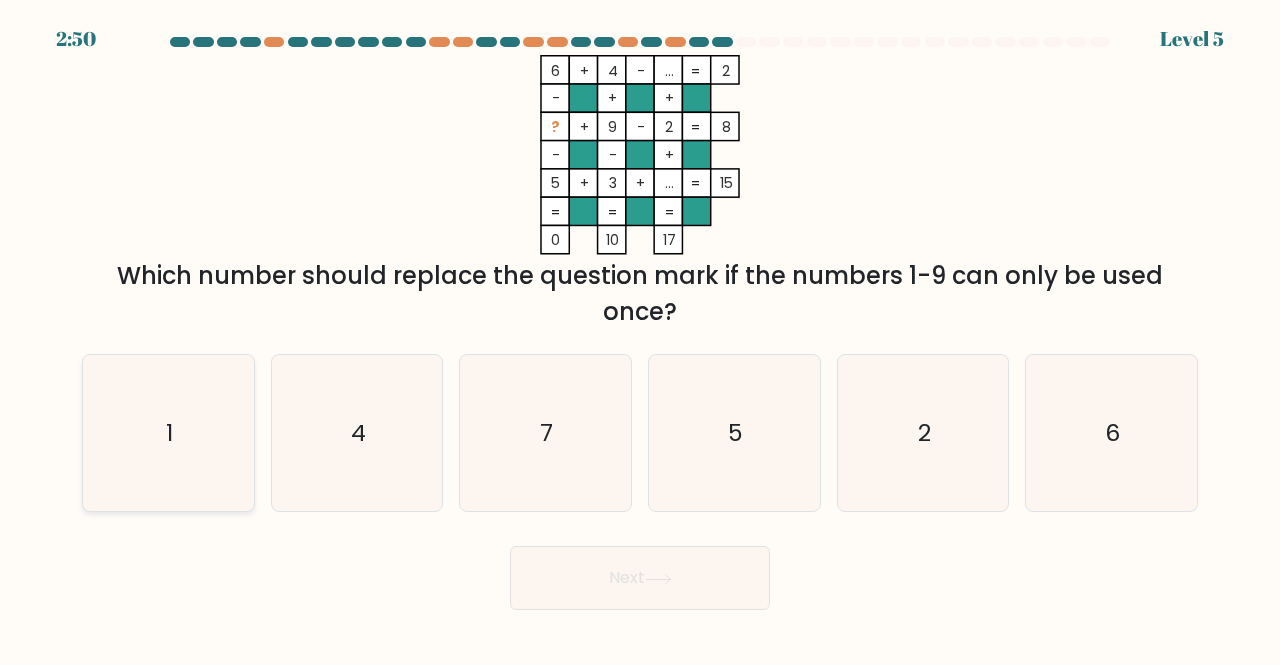 click on "1" at bounding box center (168, 433) 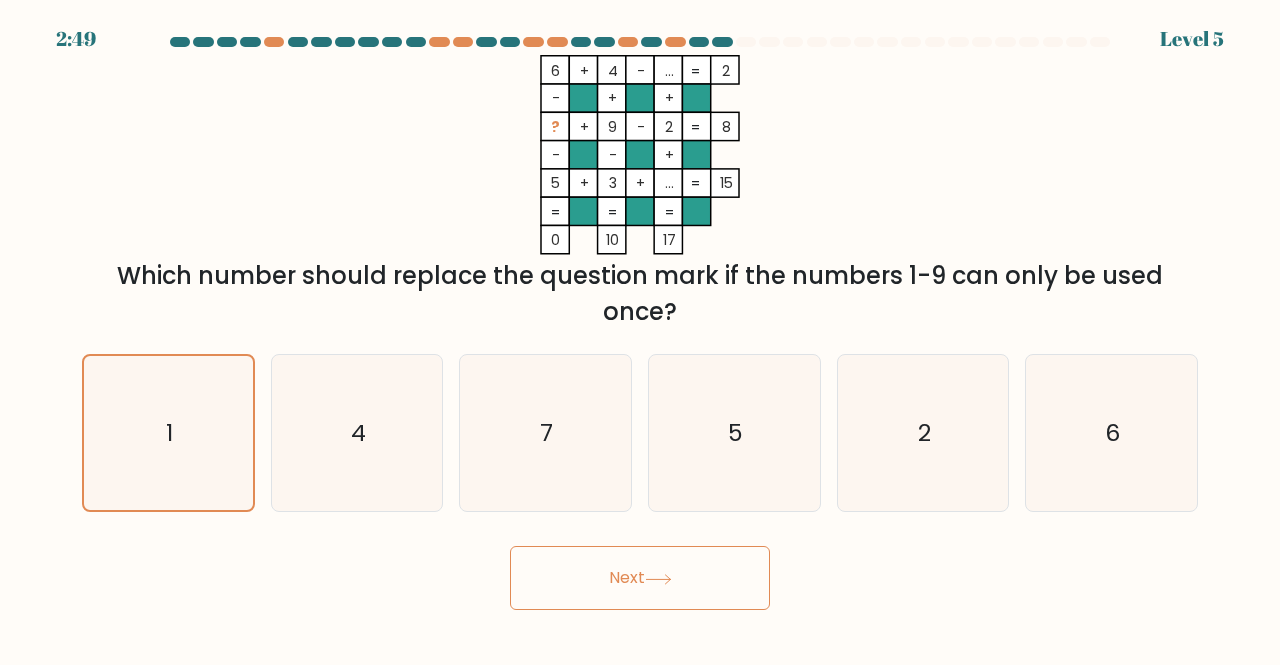 click on "Next" at bounding box center [640, 578] 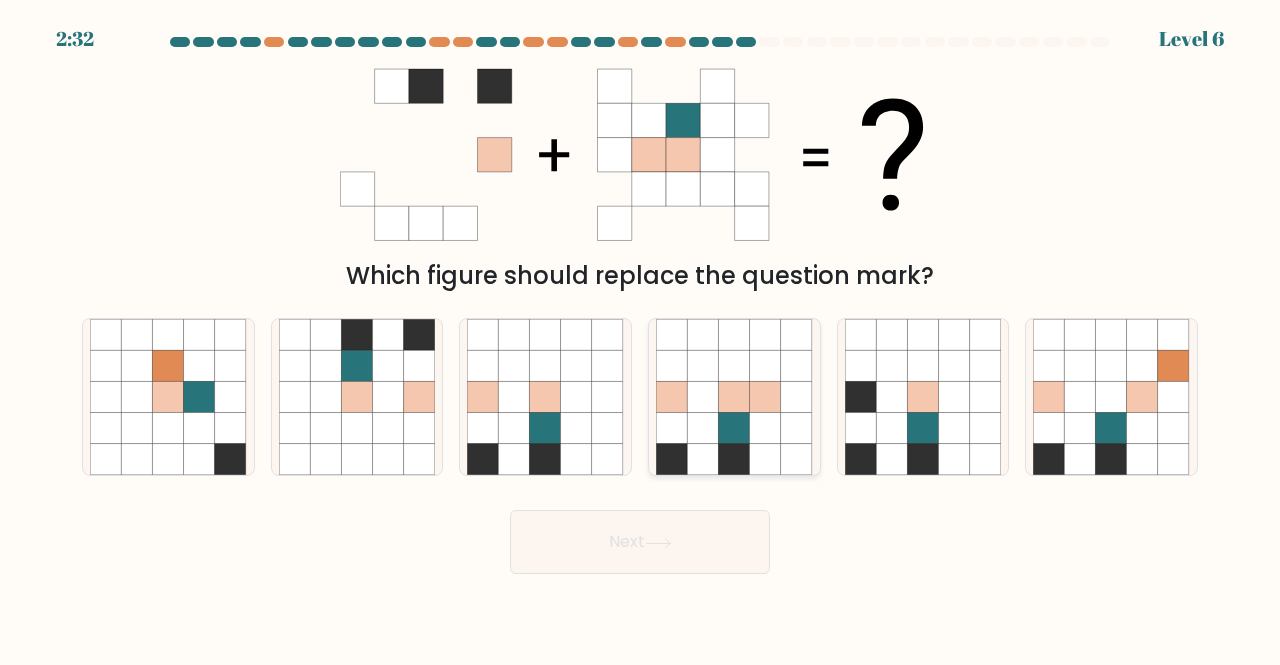 click at bounding box center [734, 396] 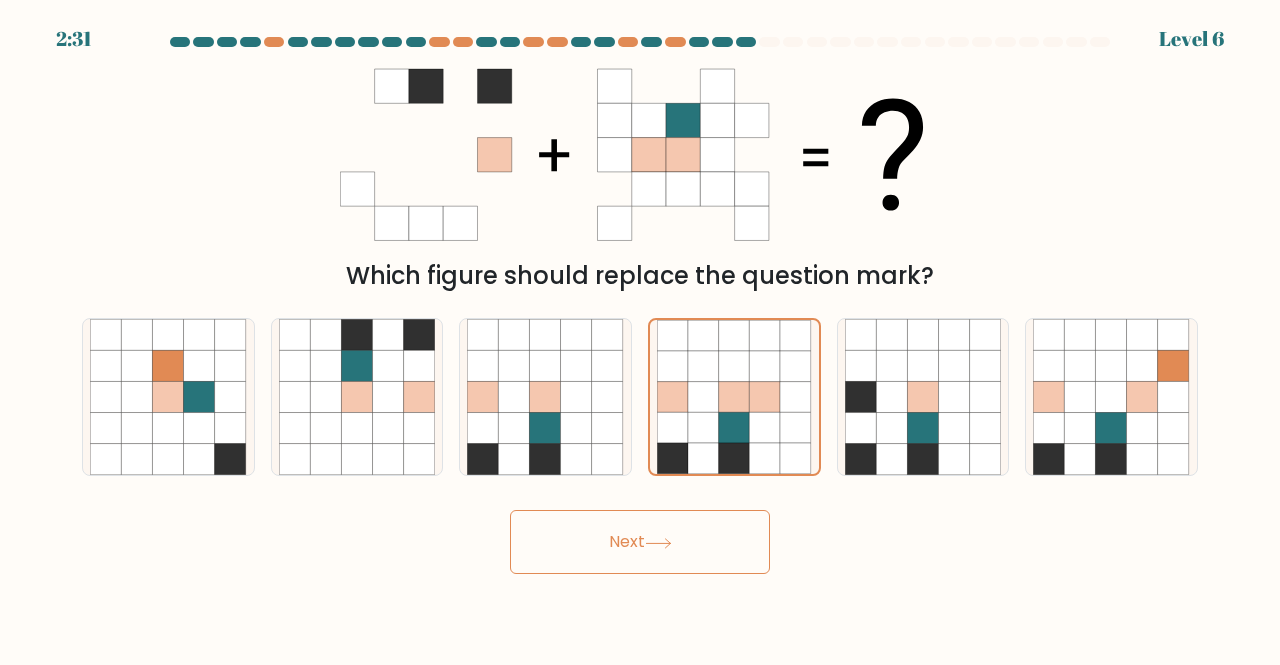 click on "Next" at bounding box center [640, 542] 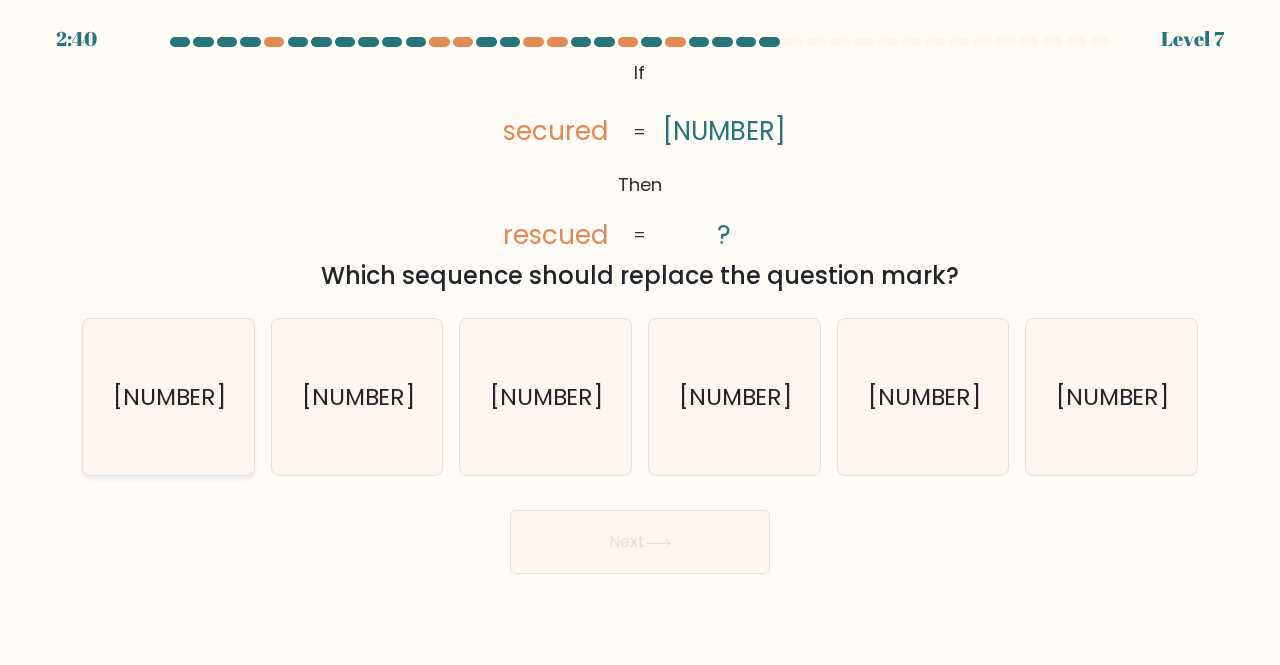 click on "9813485" at bounding box center [168, 397] 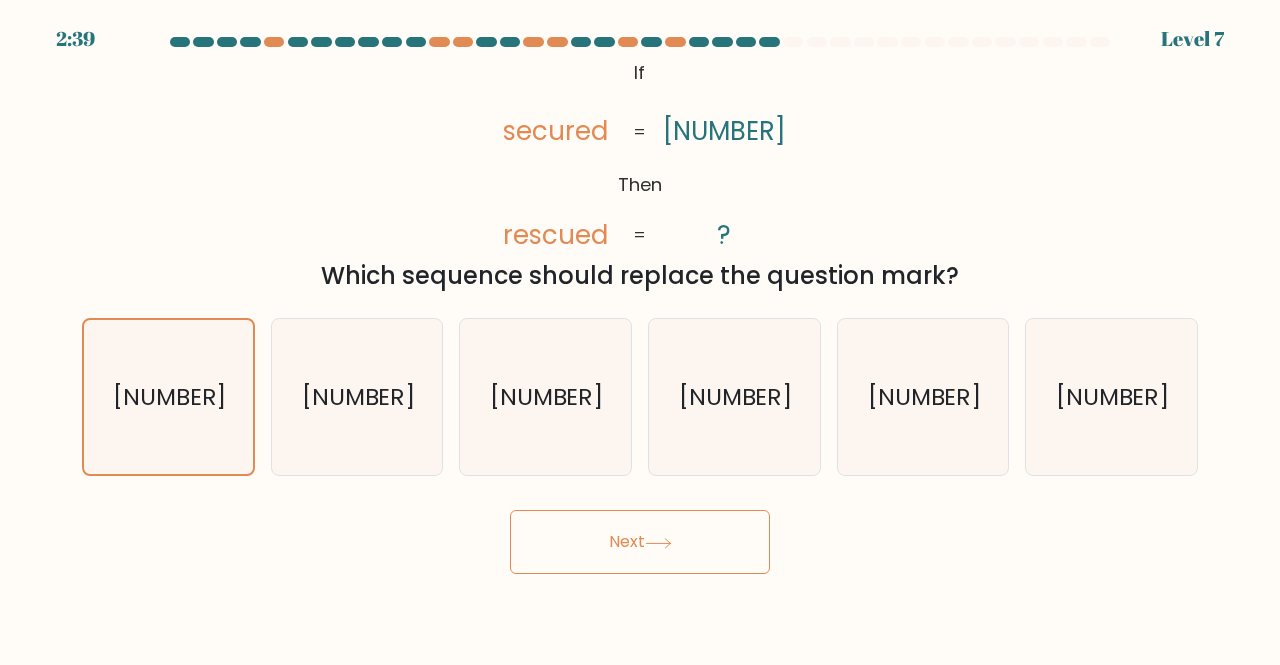 click at bounding box center [658, 543] 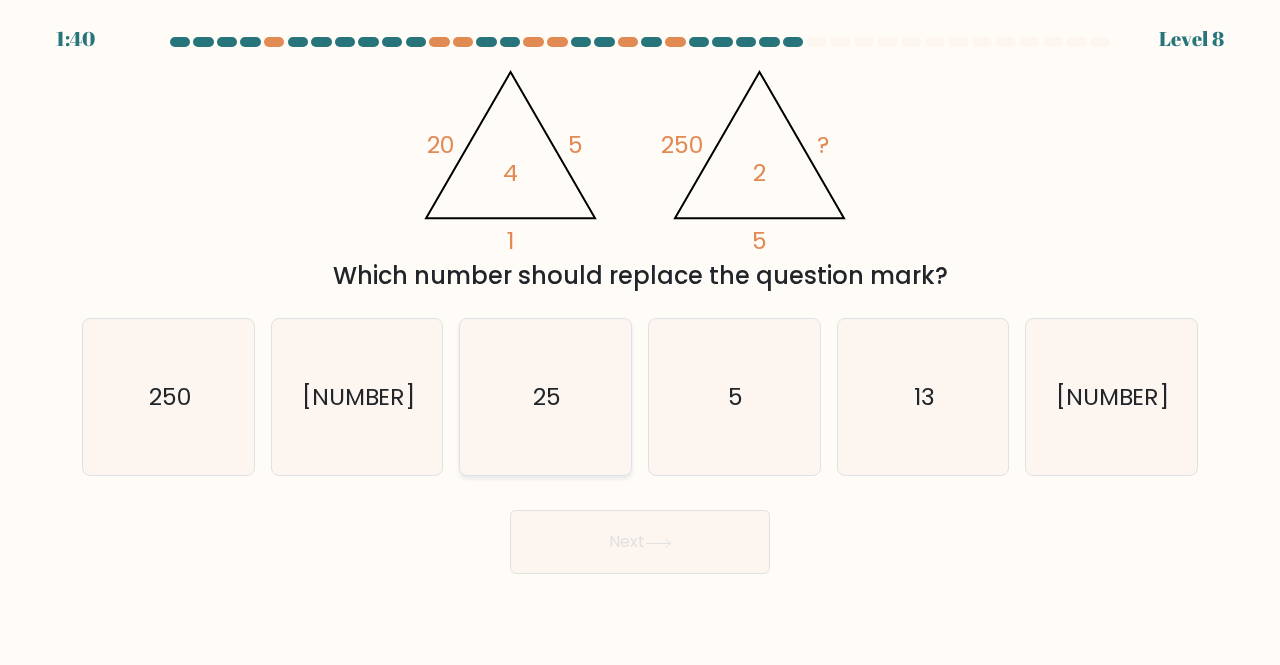 click on "25" at bounding box center (545, 397) 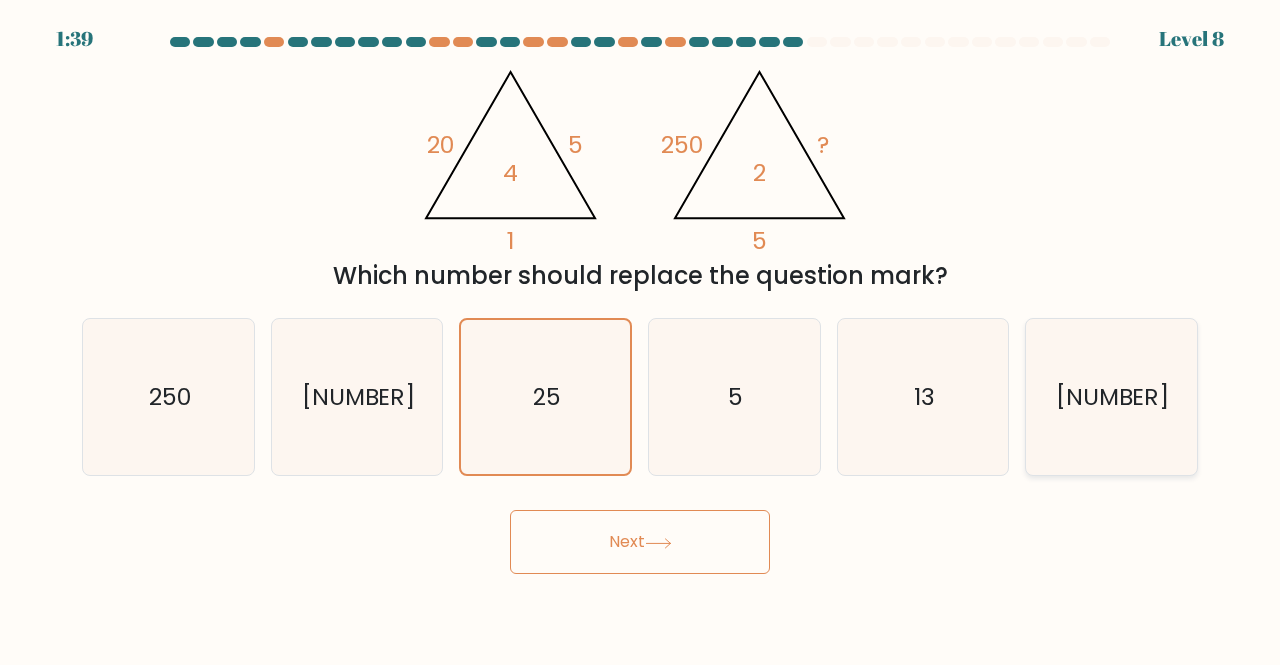click on "44" at bounding box center [1111, 397] 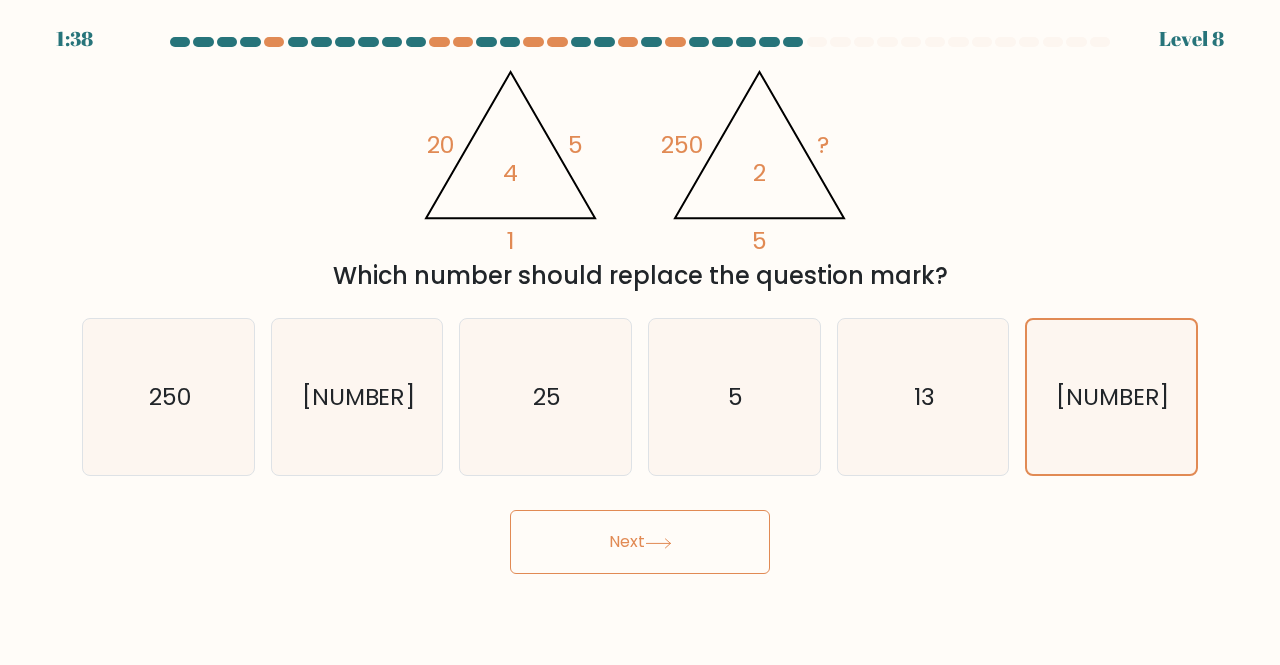 click on "Next" at bounding box center (640, 542) 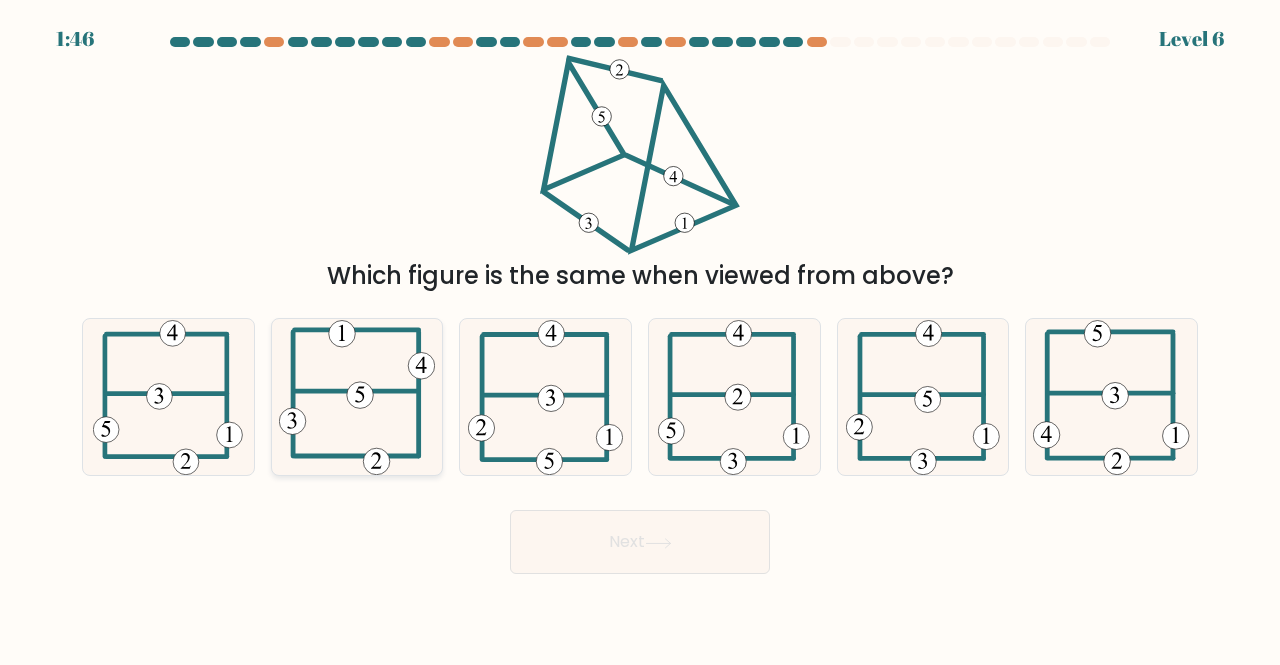 click at bounding box center (357, 397) 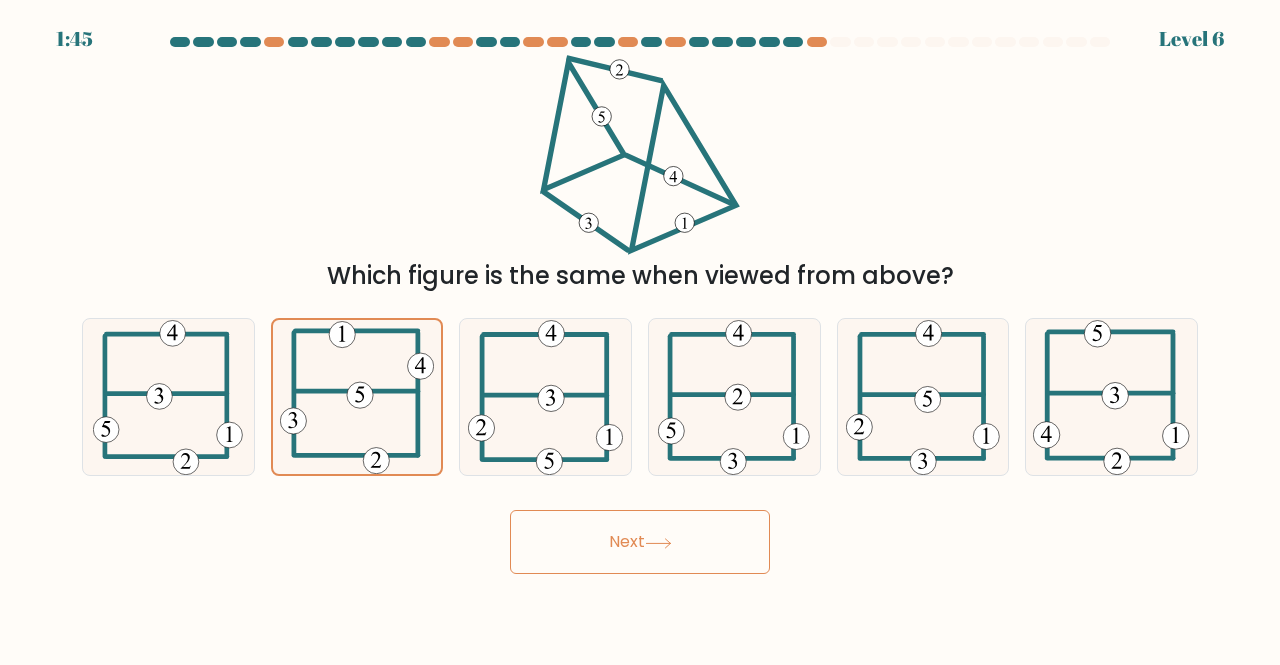 click on "Next" at bounding box center (640, 542) 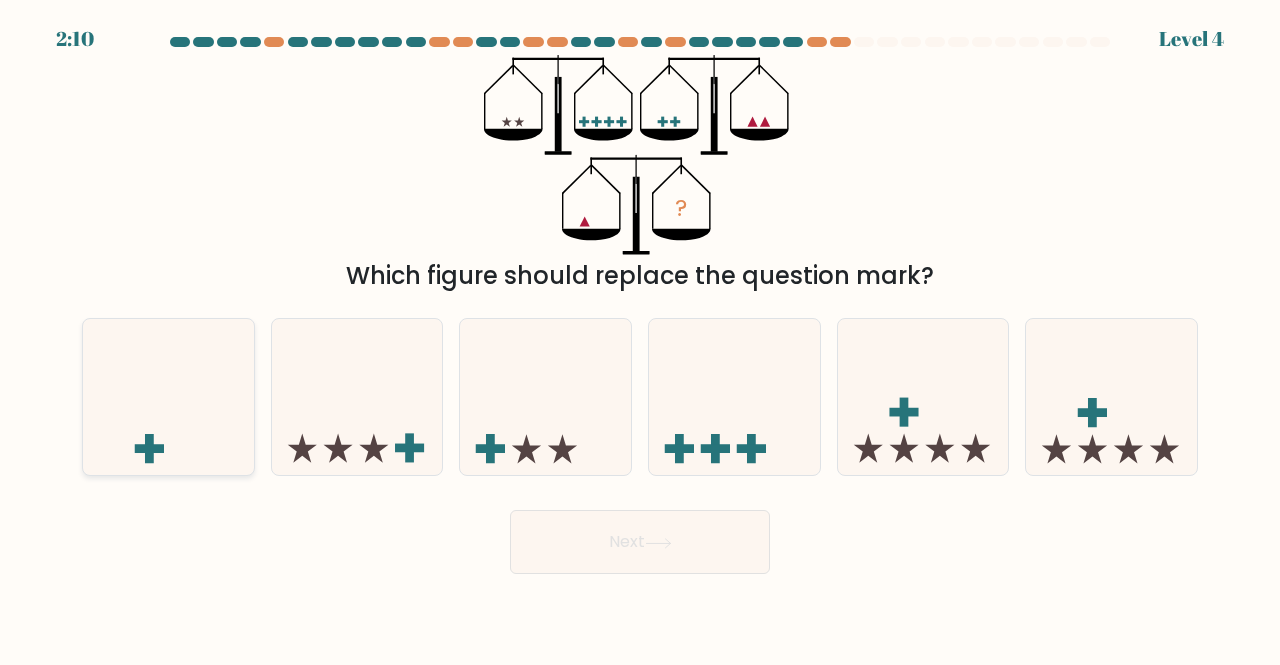 click at bounding box center [168, 396] 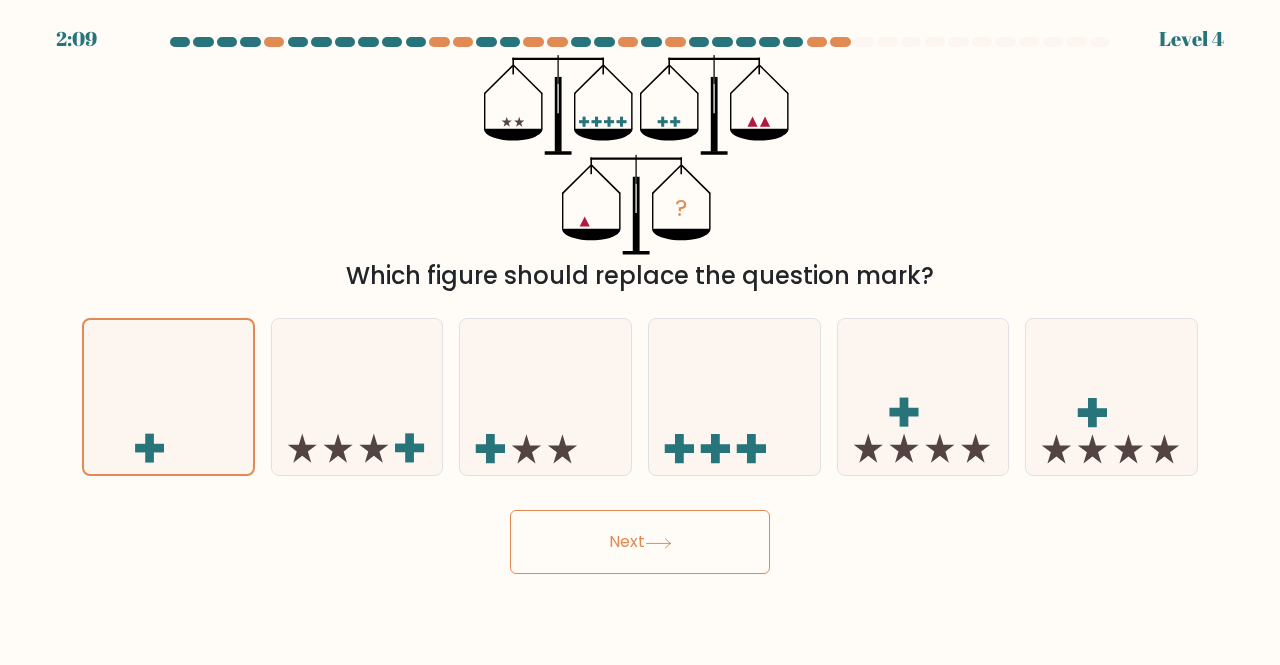 click on "Next" at bounding box center [640, 542] 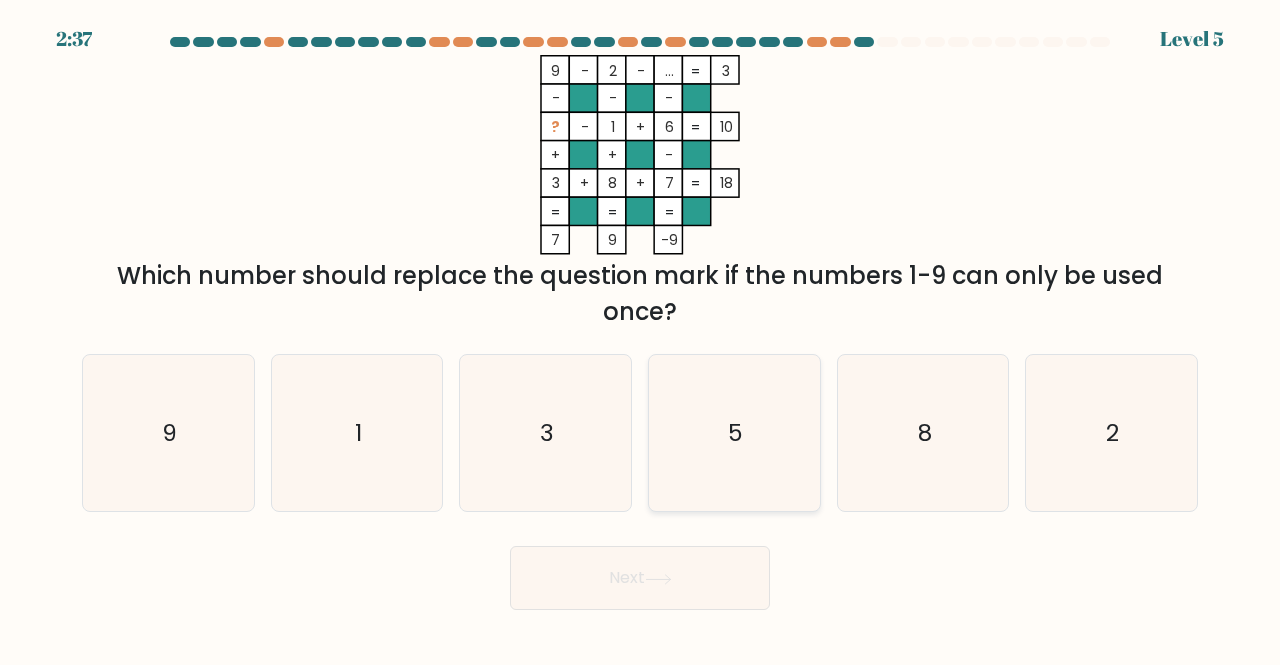 click on "5" at bounding box center (734, 433) 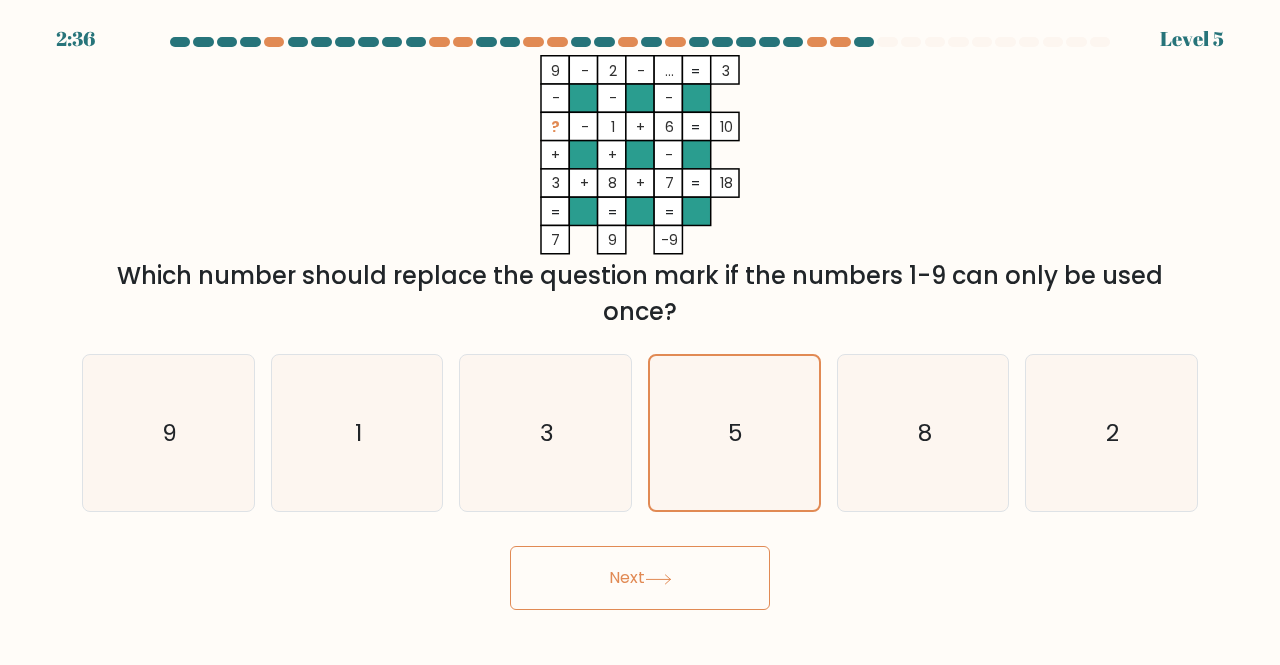 click on "Next" at bounding box center (640, 578) 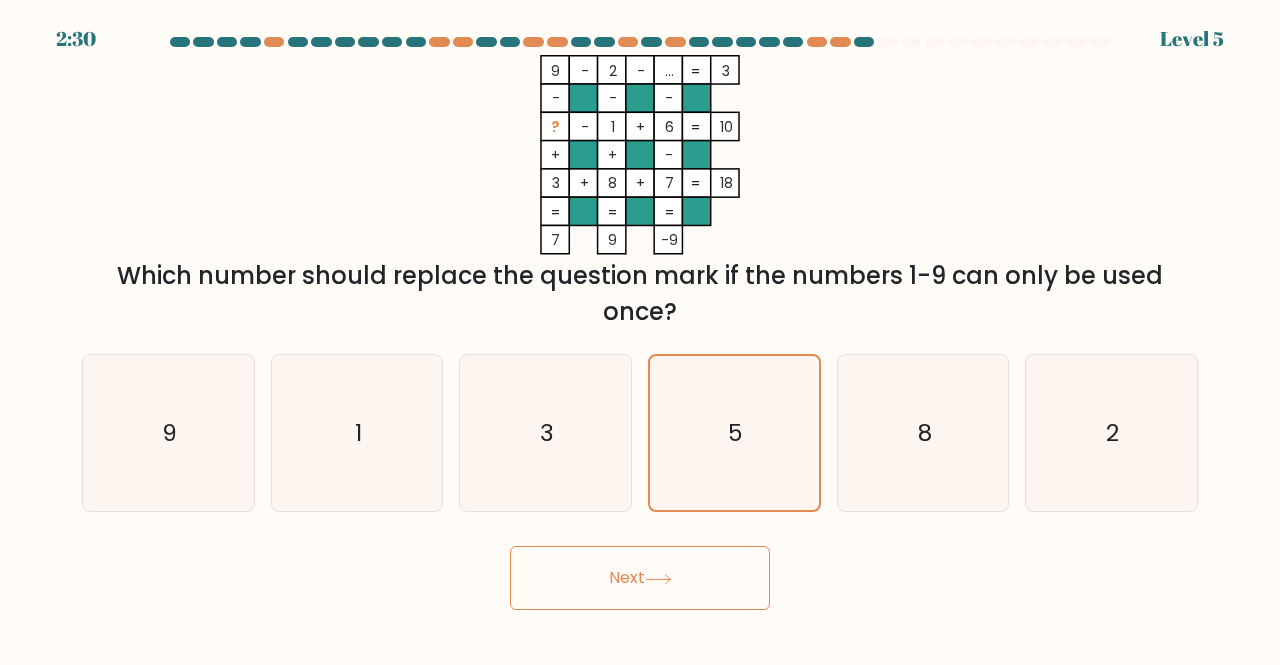 click at bounding box center (658, 578) 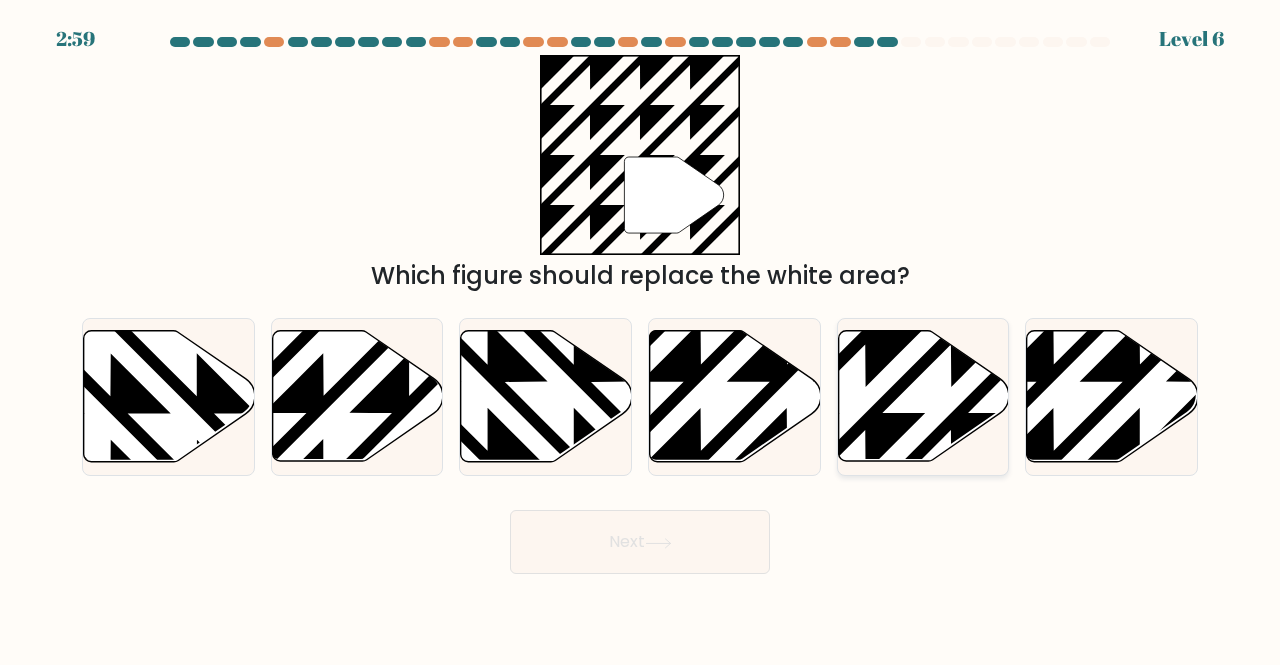 click at bounding box center (923, 396) 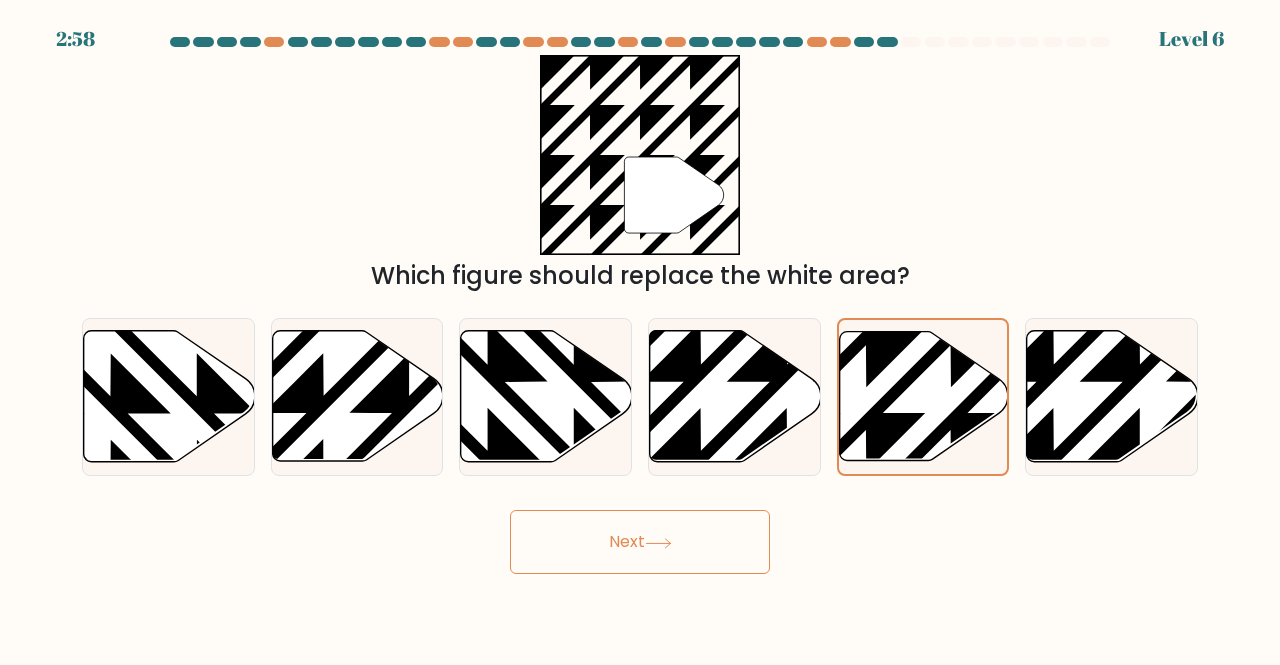 click on "Next" at bounding box center [640, 542] 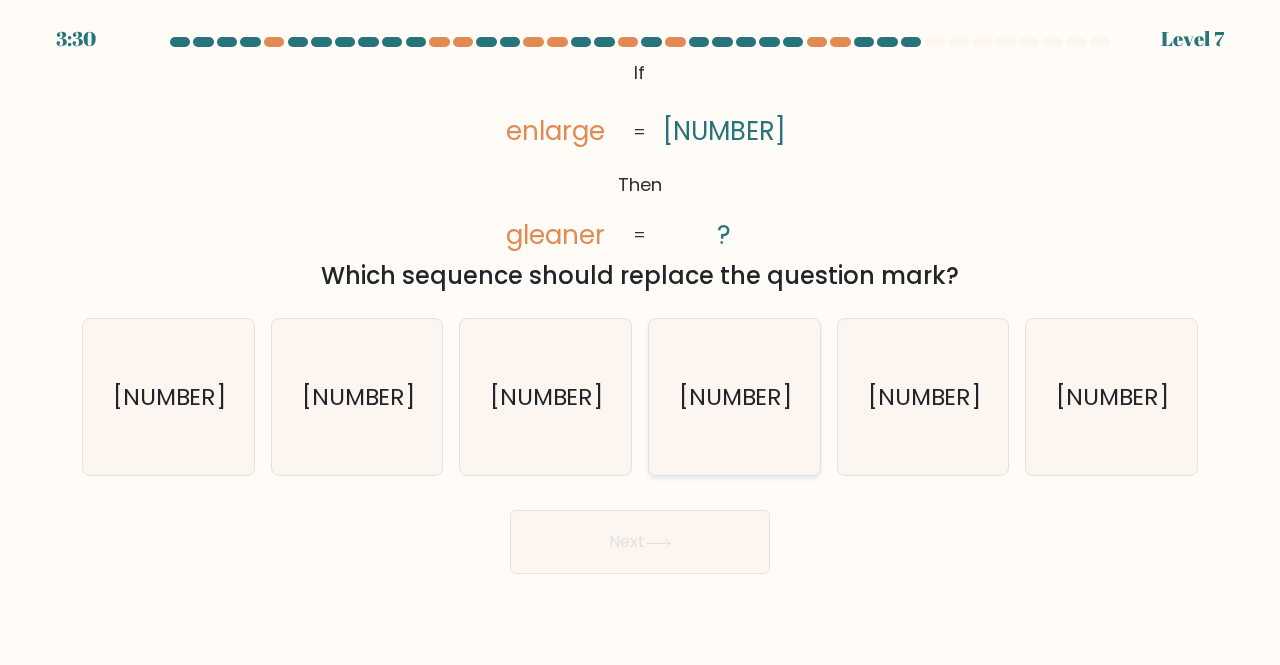 click on "3854659" at bounding box center (734, 397) 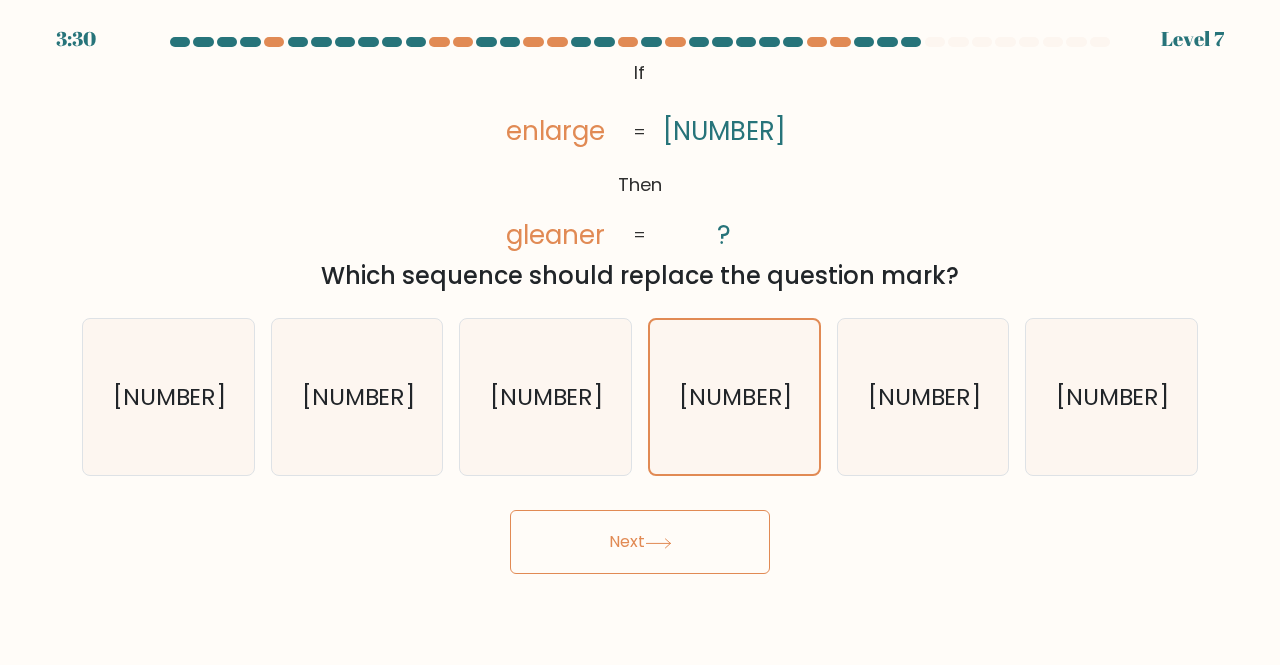 click on "Next" at bounding box center [640, 542] 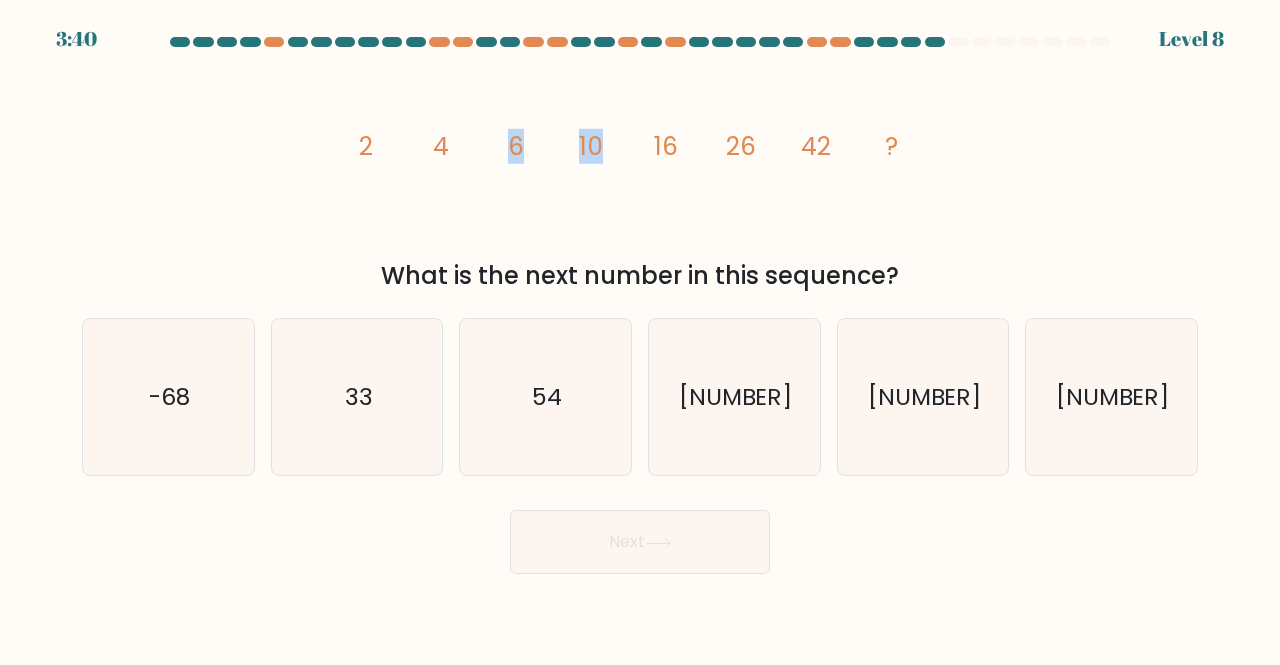 drag, startPoint x: 583, startPoint y: 147, endPoint x: 505, endPoint y: 145, distance: 78.025635 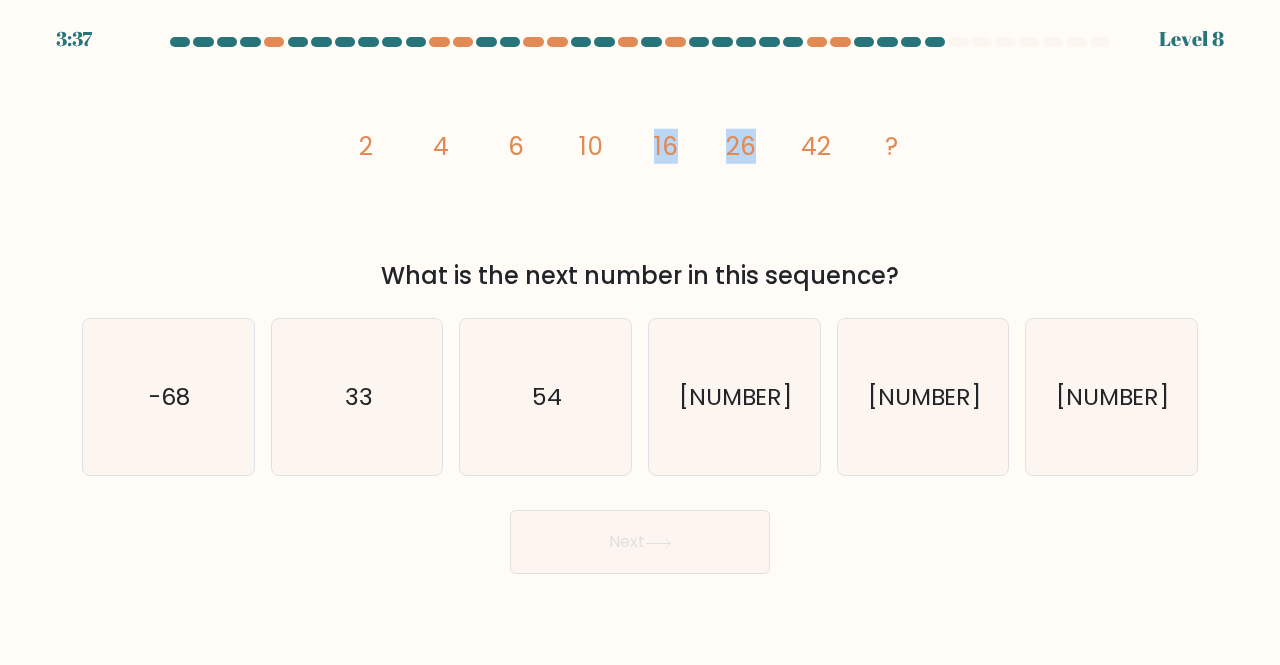drag, startPoint x: 770, startPoint y: 147, endPoint x: 656, endPoint y: 153, distance: 114.15778 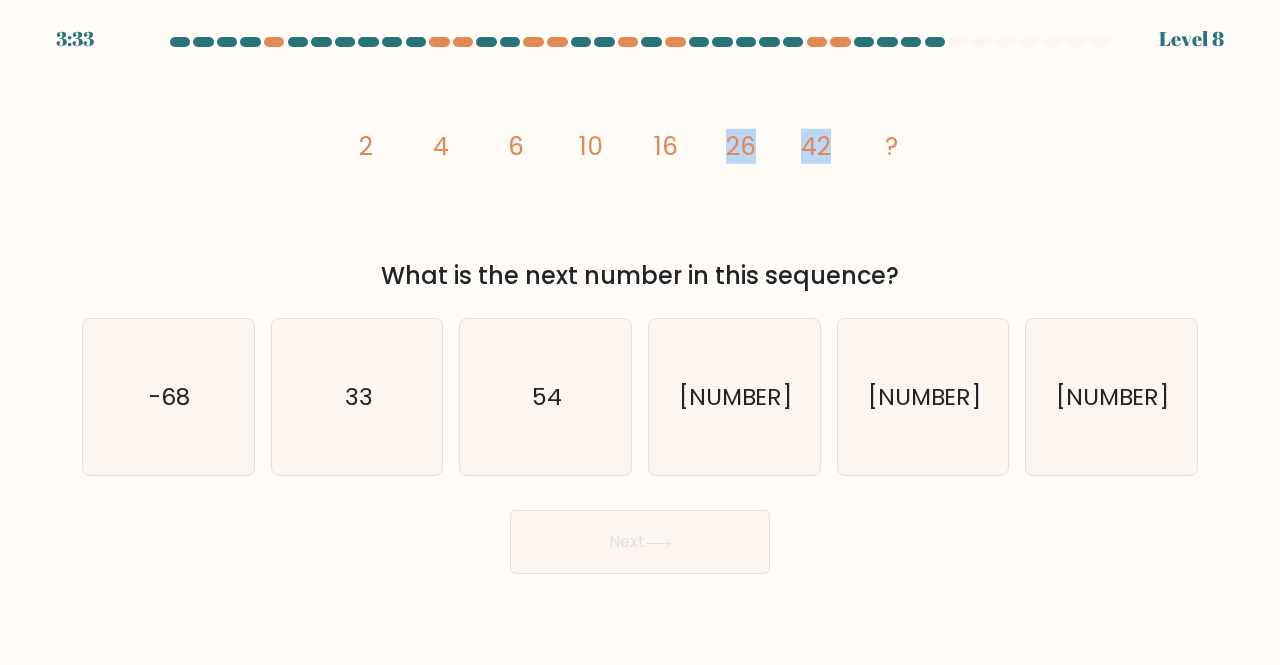 drag, startPoint x: 844, startPoint y: 149, endPoint x: 716, endPoint y: 147, distance: 128.01562 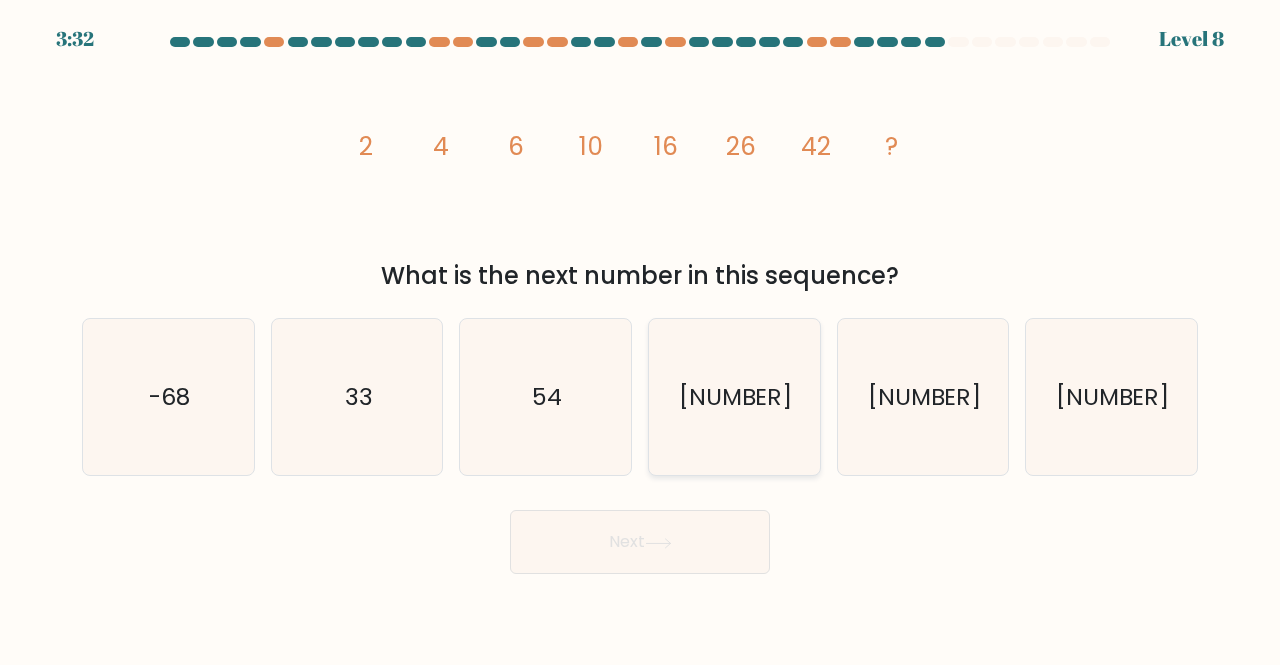 drag, startPoint x: 740, startPoint y: 399, endPoint x: 730, endPoint y: 435, distance: 37.363083 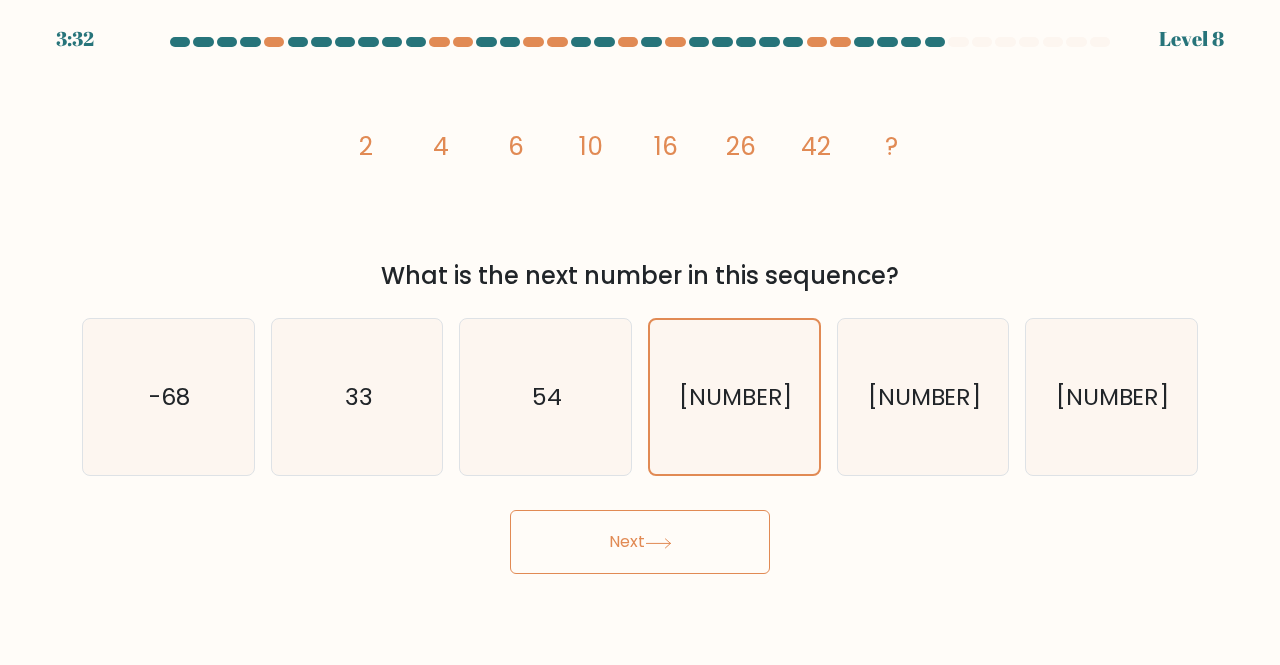 click on "Next" at bounding box center [640, 542] 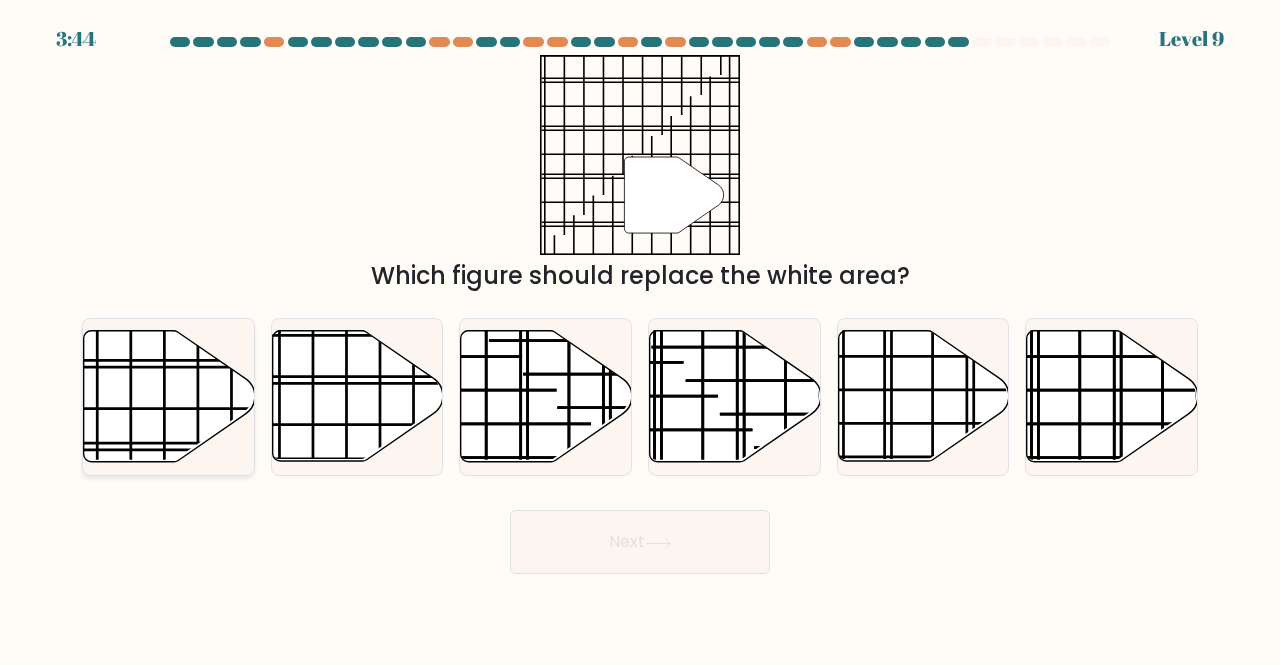 click at bounding box center [169, 396] 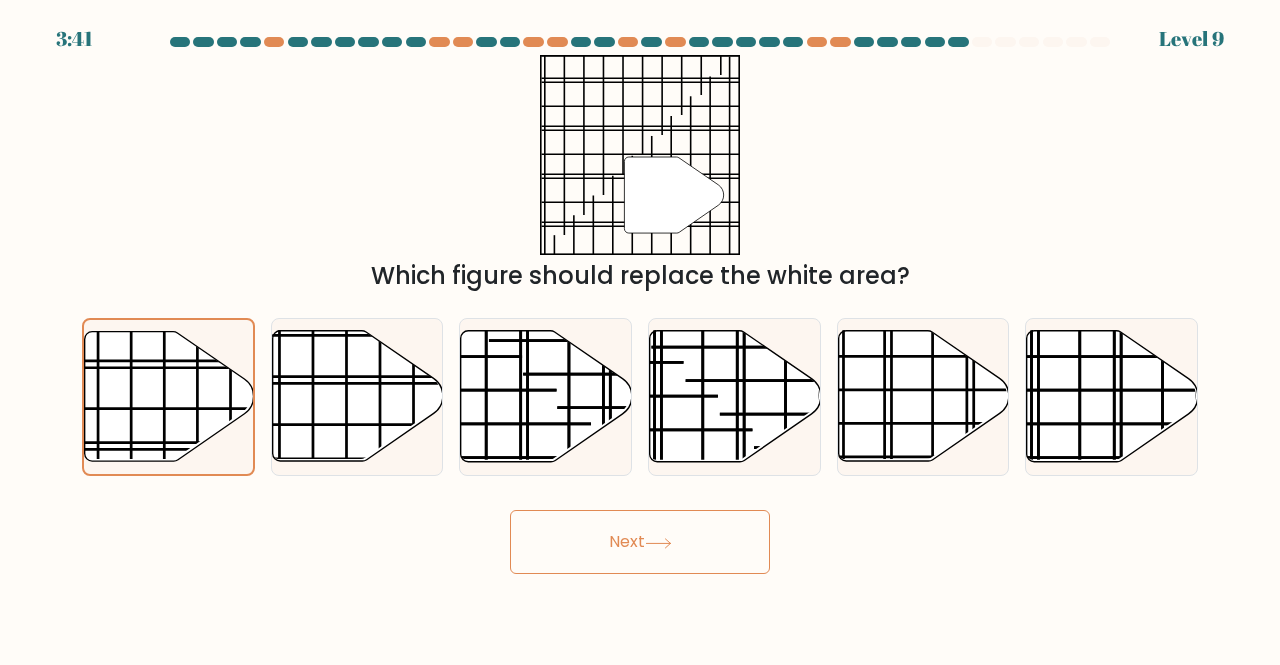 click on "Next" at bounding box center [640, 542] 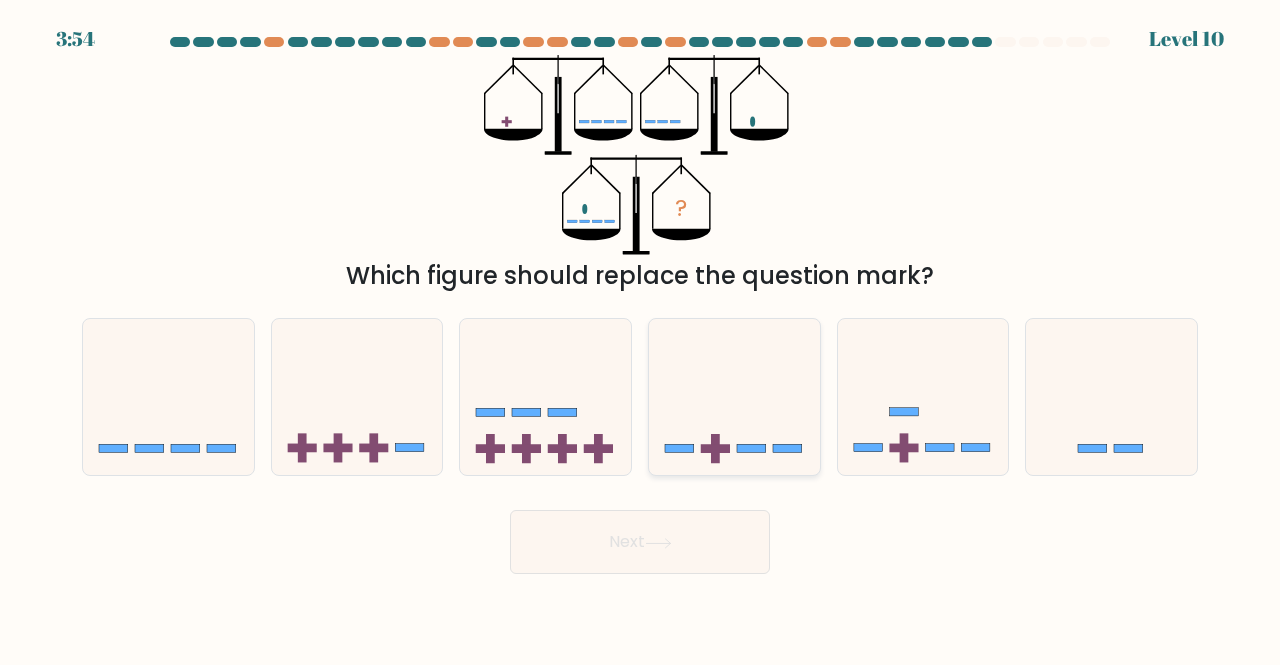 click at bounding box center [734, 396] 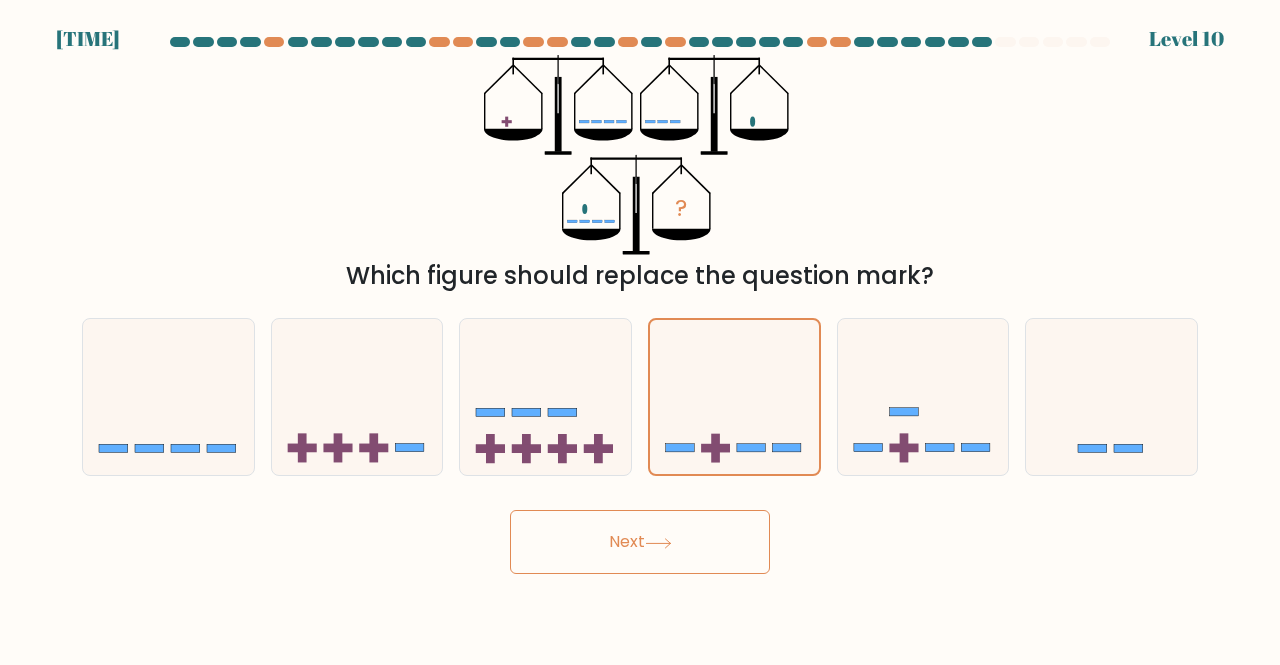 click on "Next" at bounding box center [640, 542] 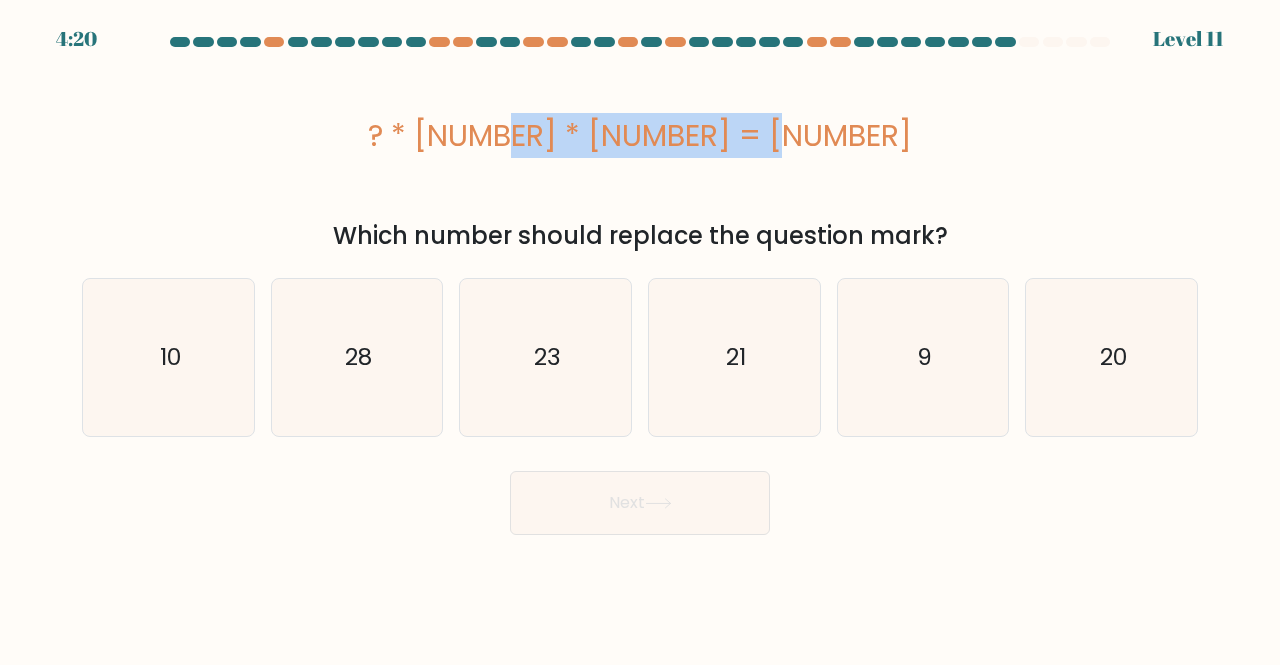 drag, startPoint x: 419, startPoint y: 139, endPoint x: 812, endPoint y: 130, distance: 393.10303 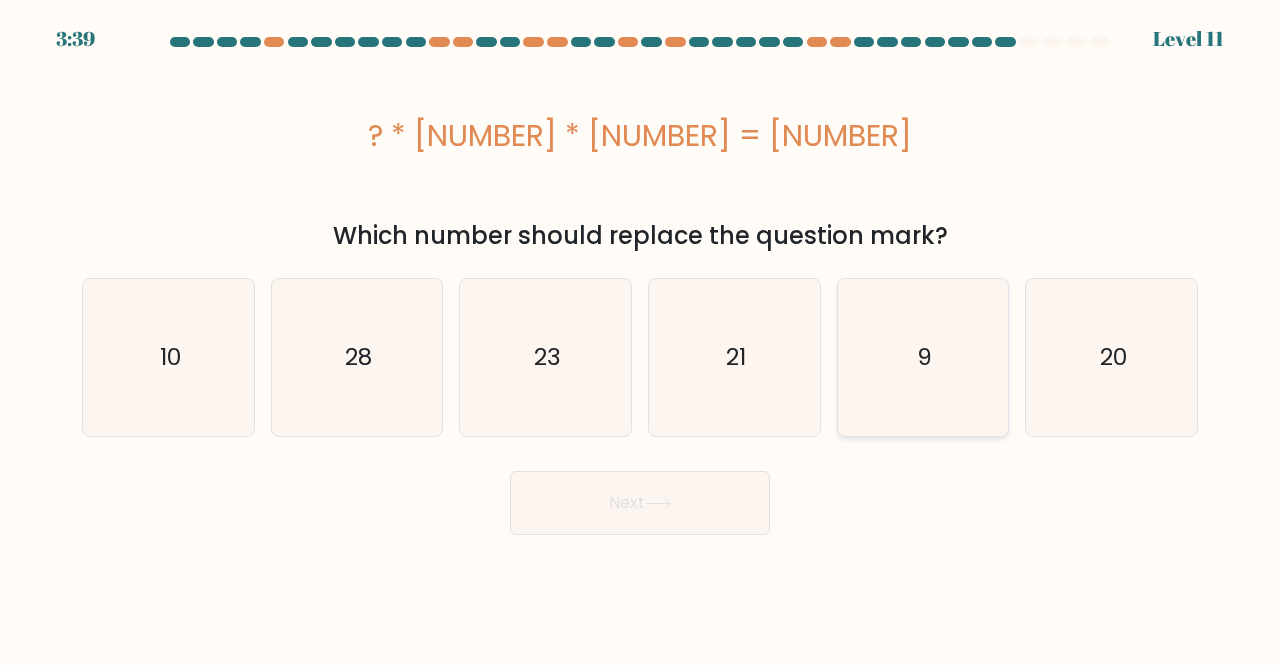 click on "9" at bounding box center (923, 357) 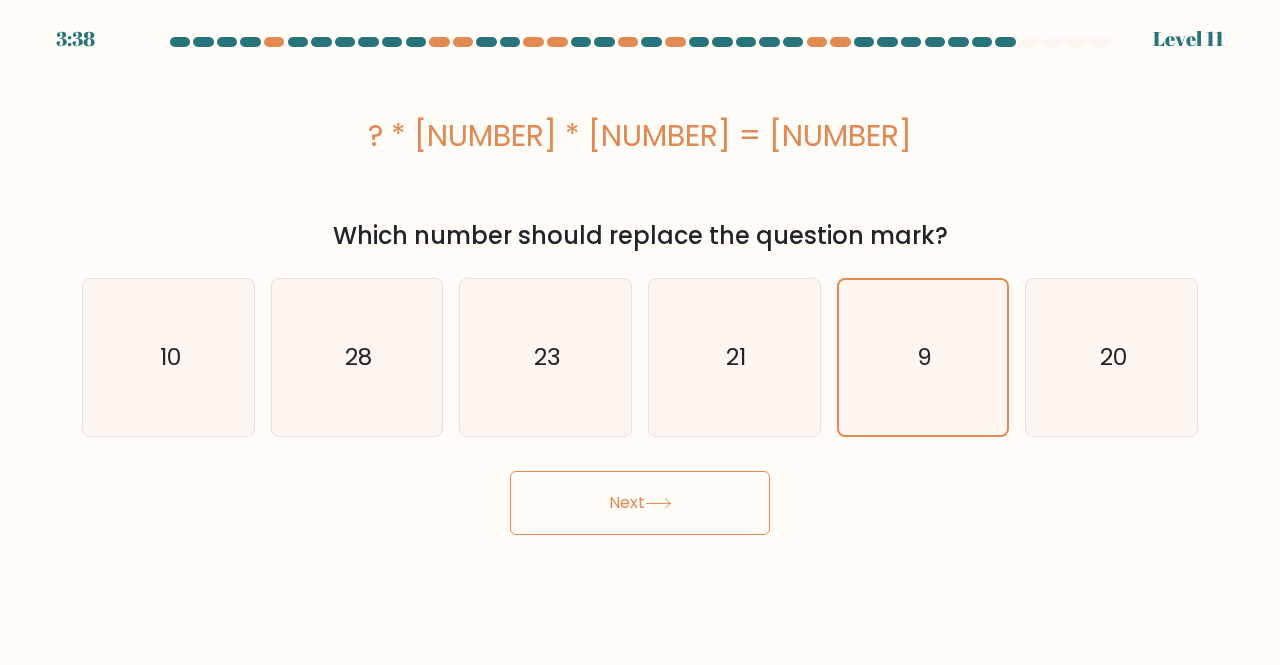 click on "Next" at bounding box center [640, 503] 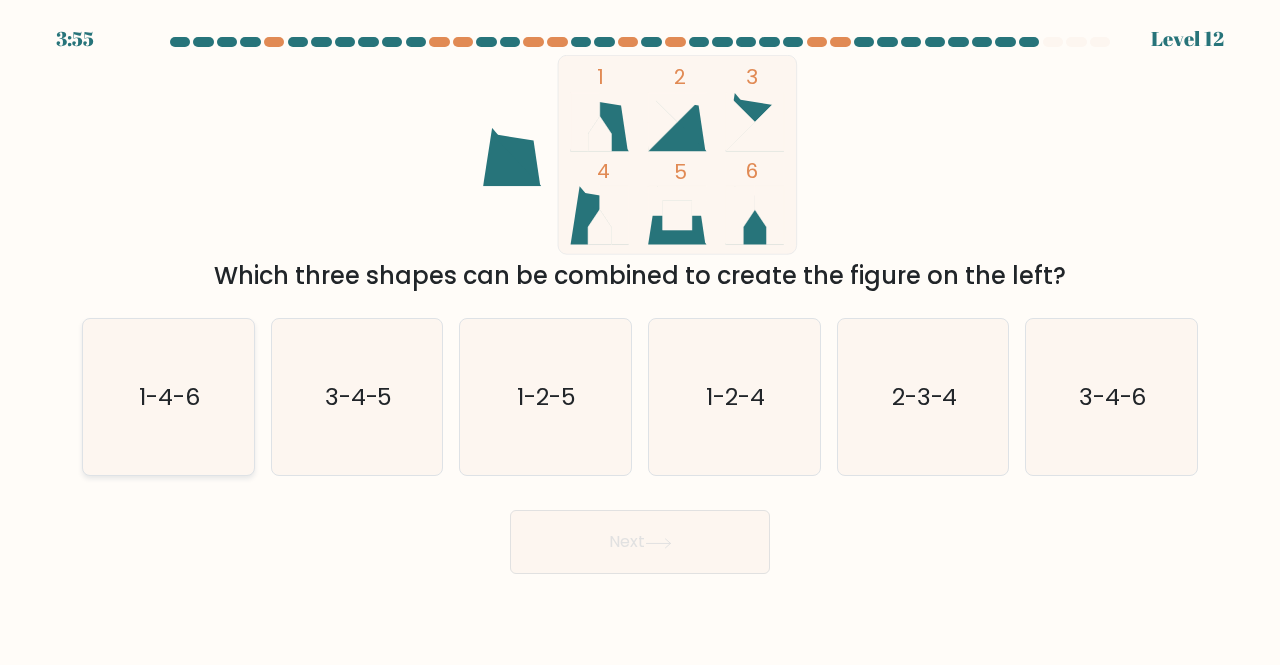 click on "1-4-6" at bounding box center [168, 397] 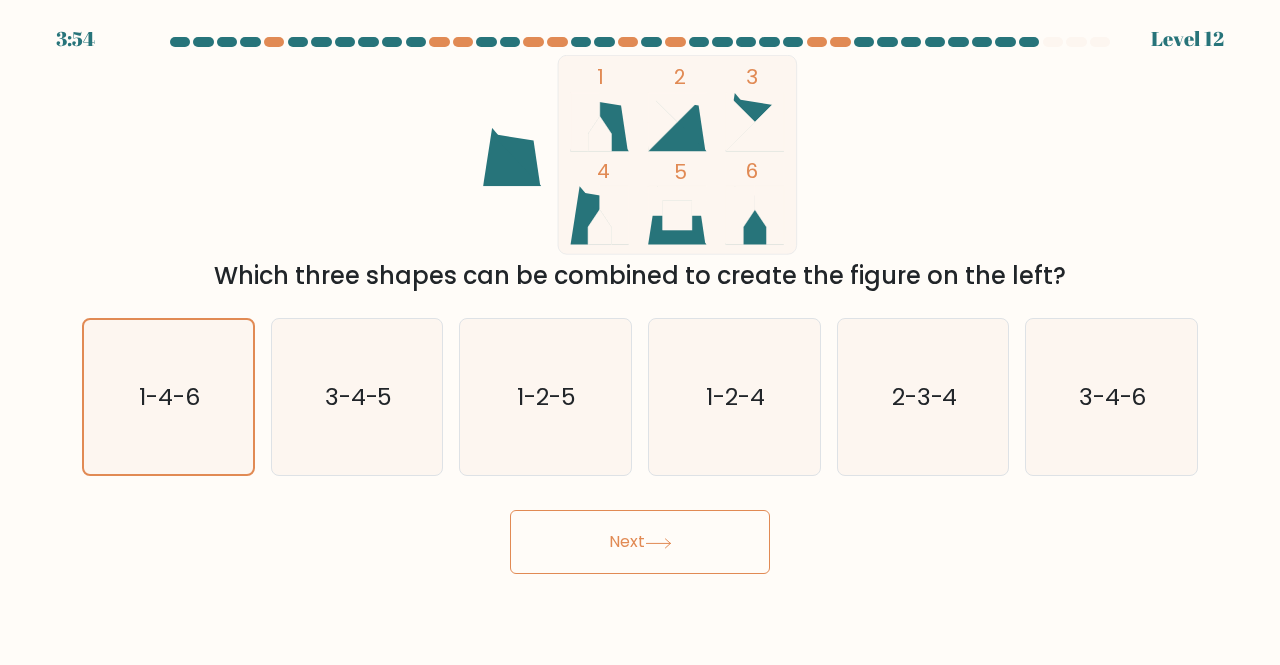 click on "Next" at bounding box center (640, 542) 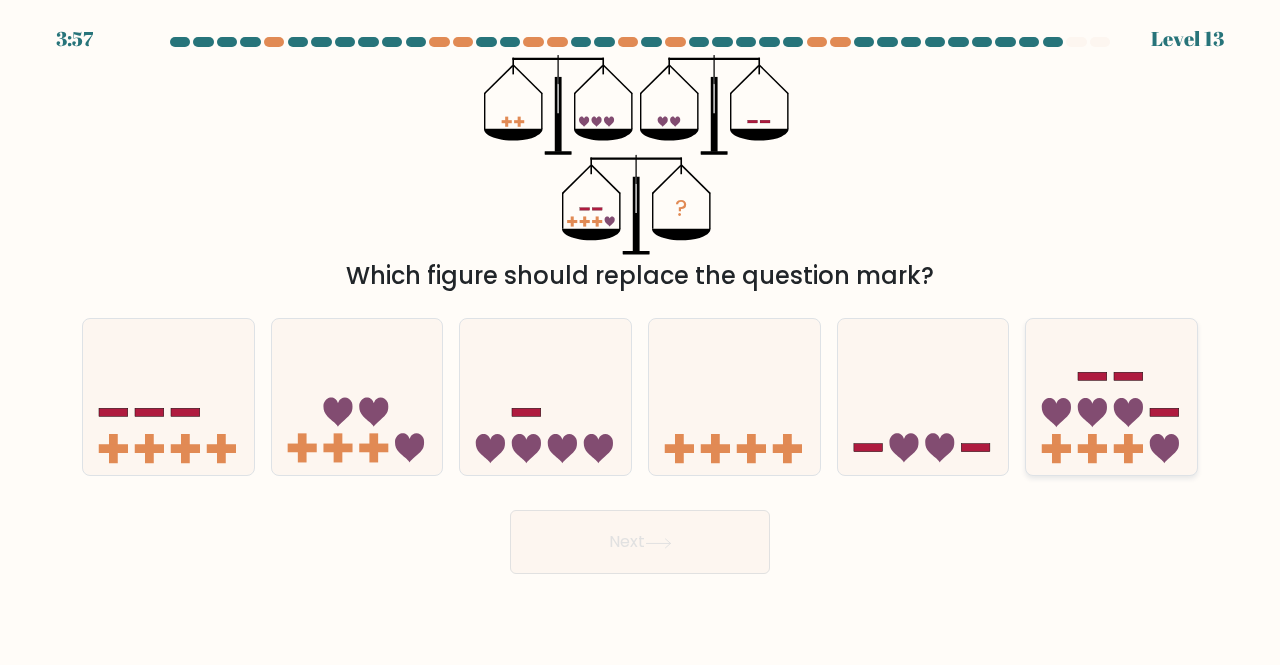 click at bounding box center [1111, 396] 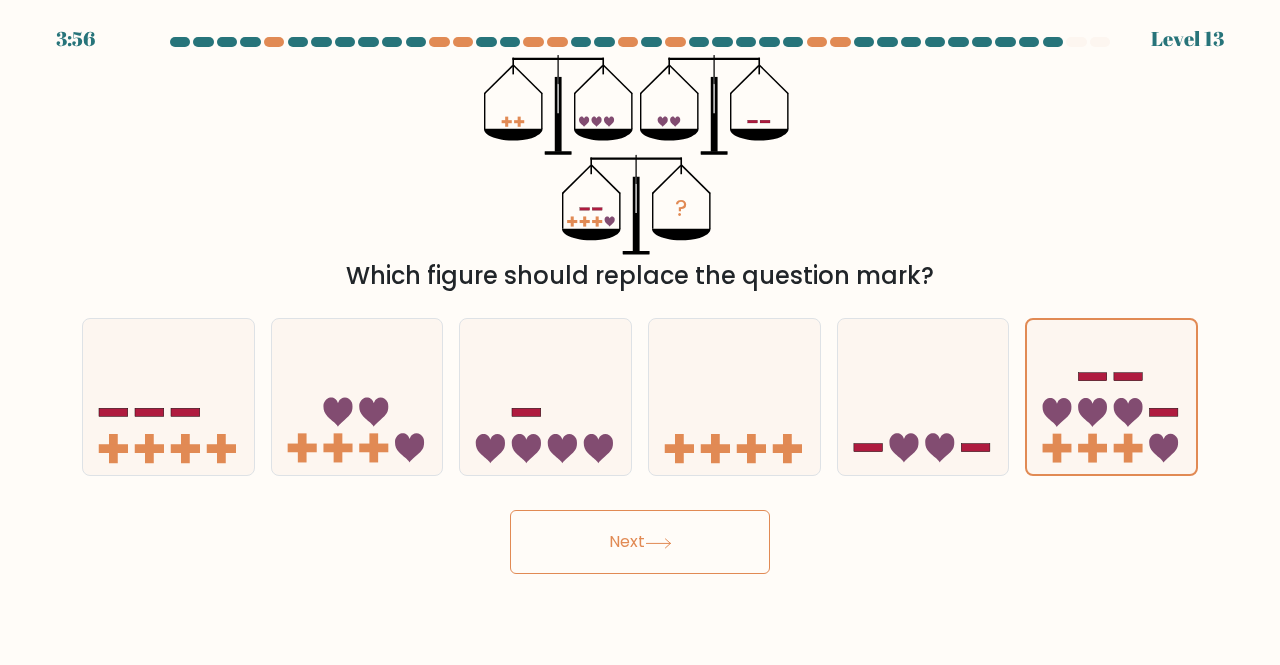 click on "Next" at bounding box center [640, 542] 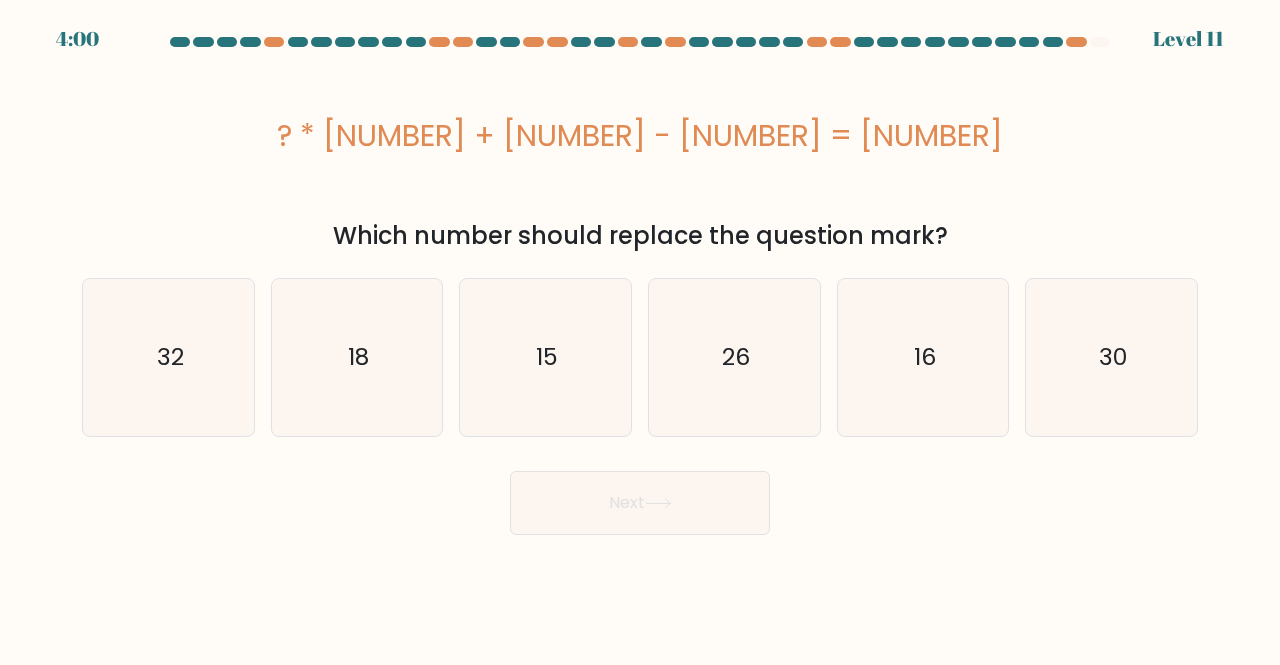drag, startPoint x: 543, startPoint y: 362, endPoint x: 580, endPoint y: 516, distance: 158.38245 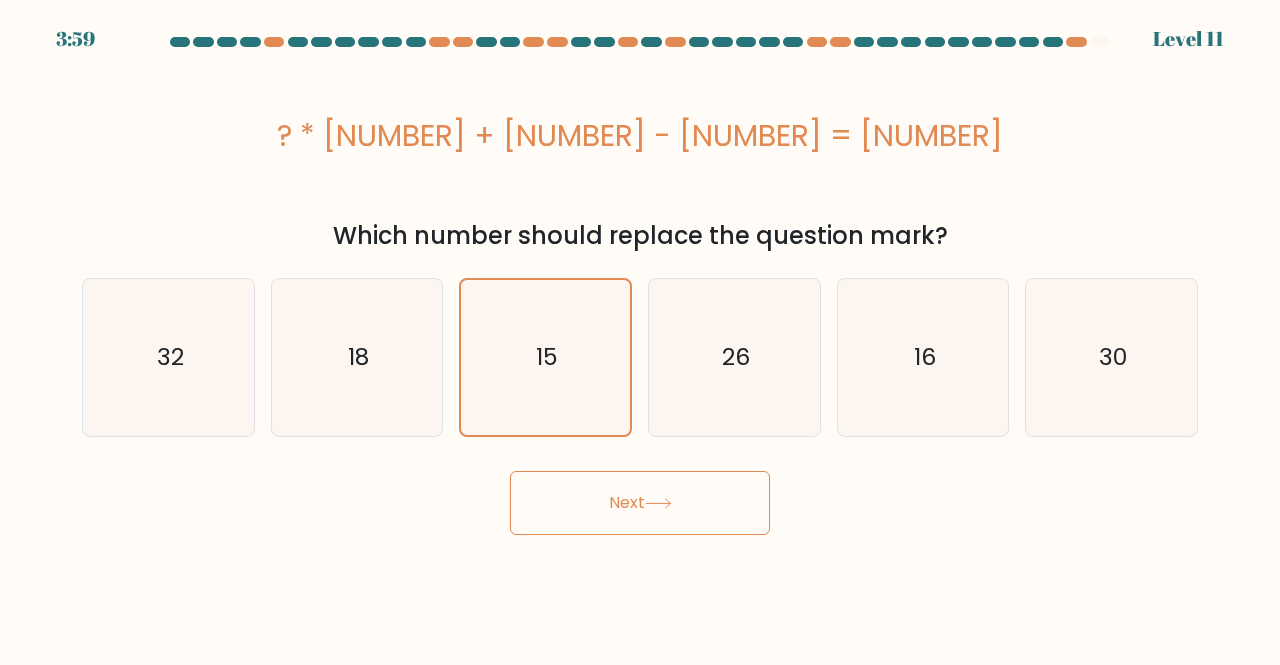 click on "Next" at bounding box center (640, 503) 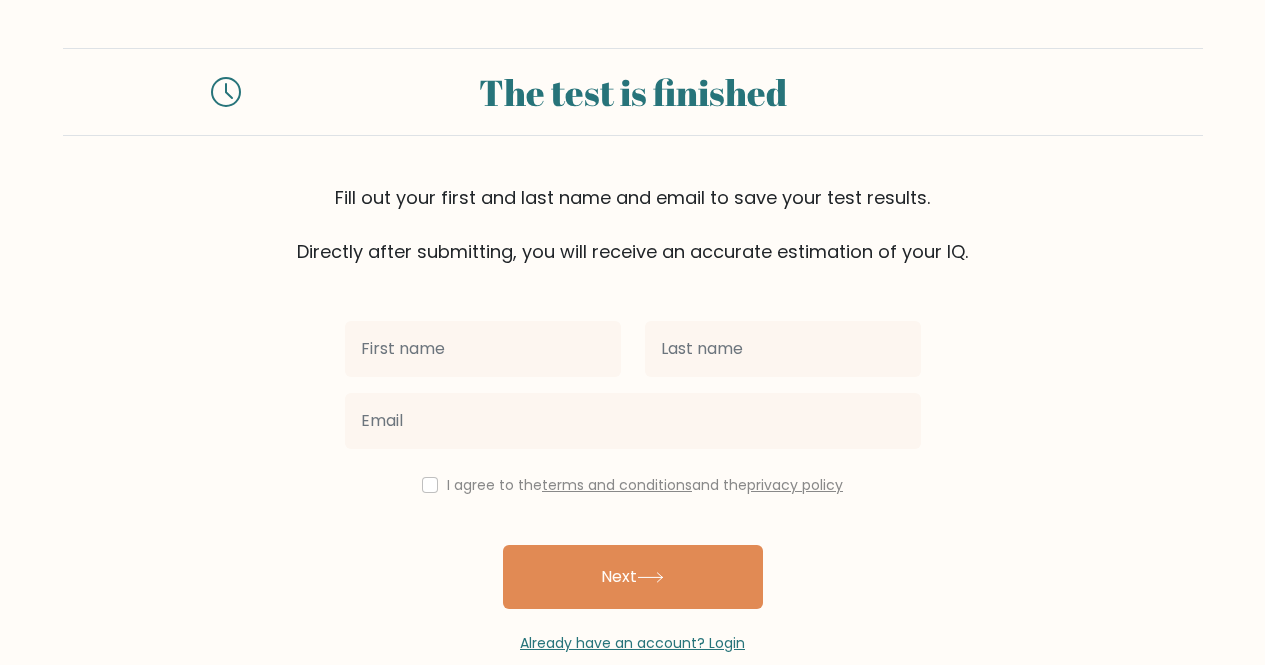 scroll, scrollTop: 0, scrollLeft: 0, axis: both 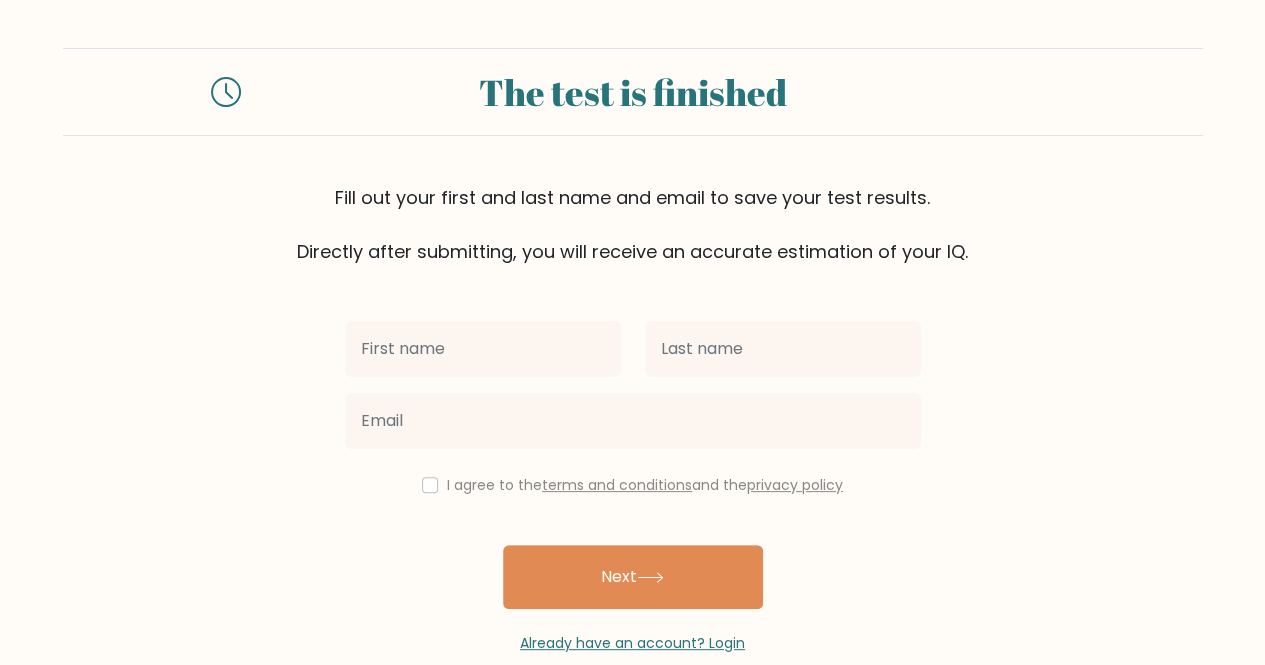 click at bounding box center (483, 349) 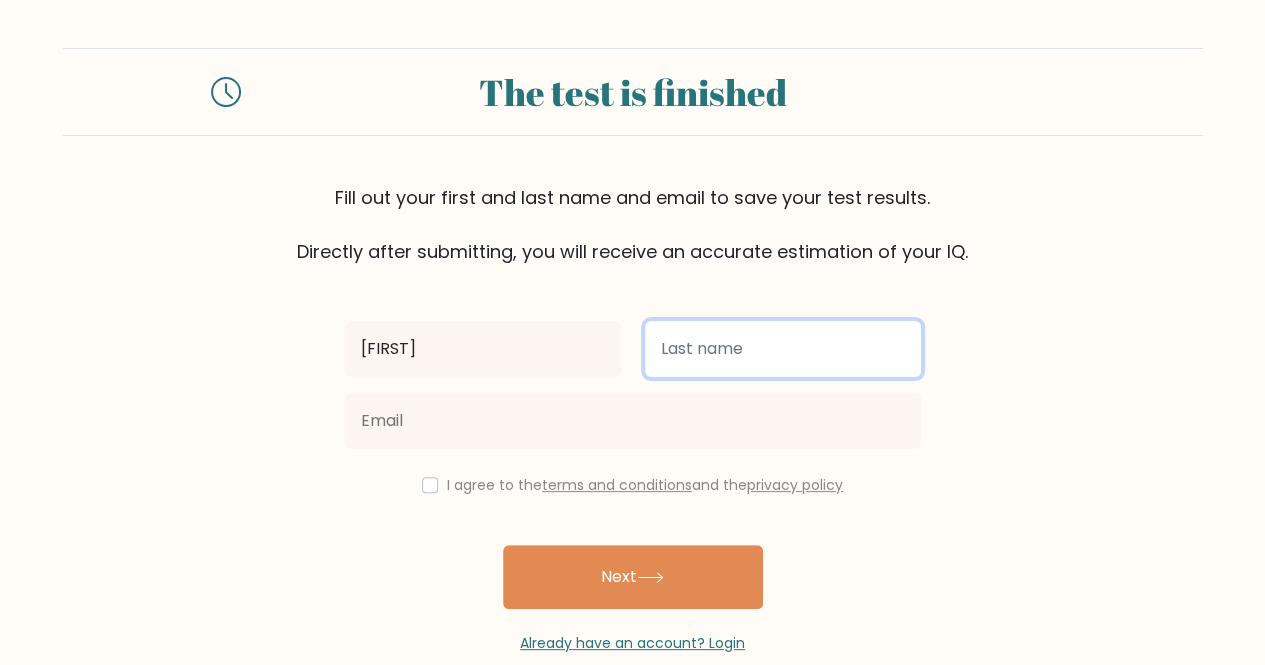 click at bounding box center [783, 349] 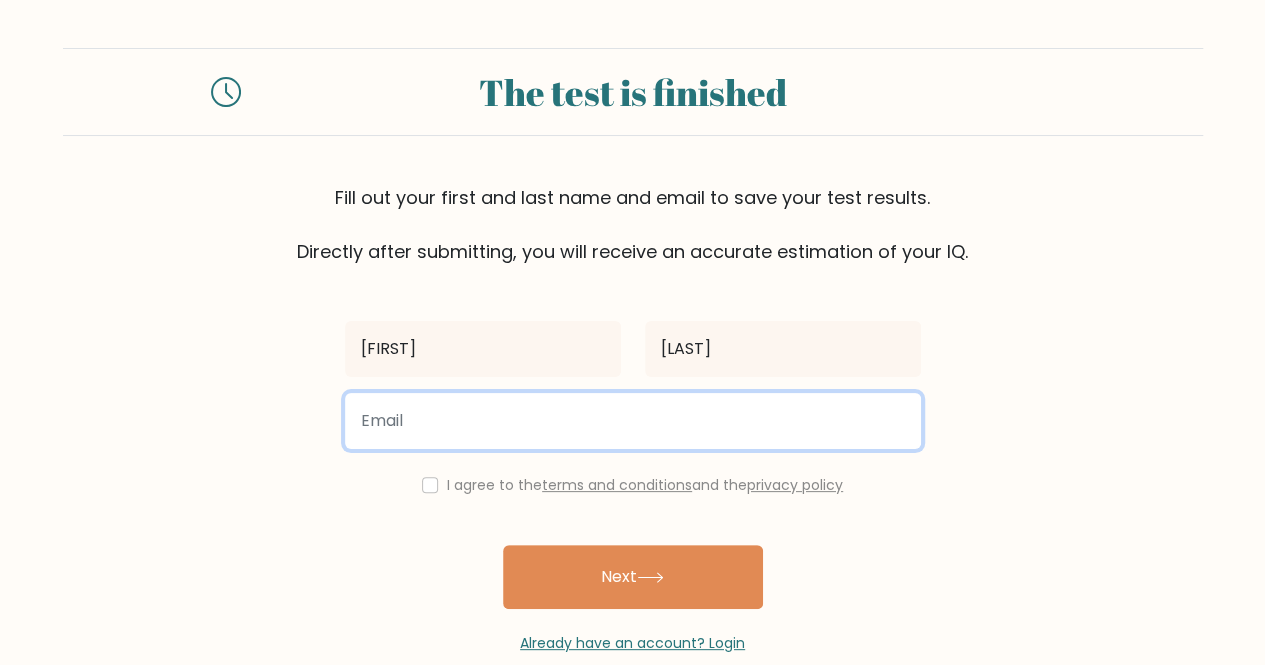 click at bounding box center (633, 421) 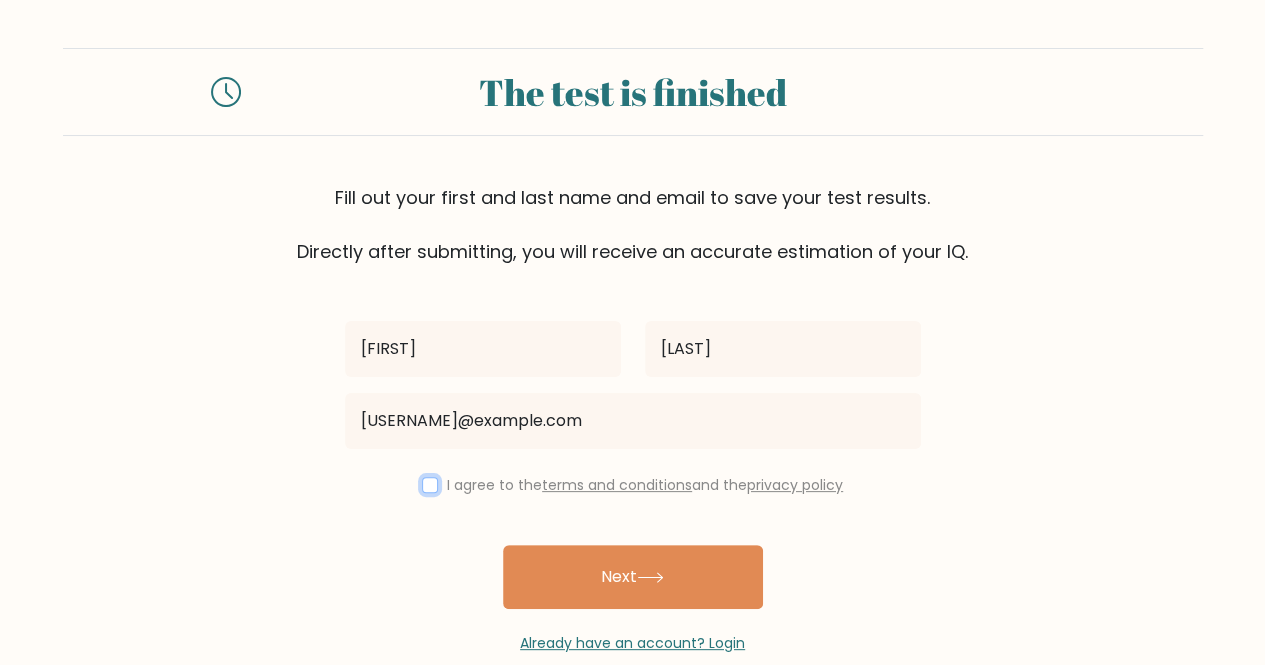 click at bounding box center [430, 485] 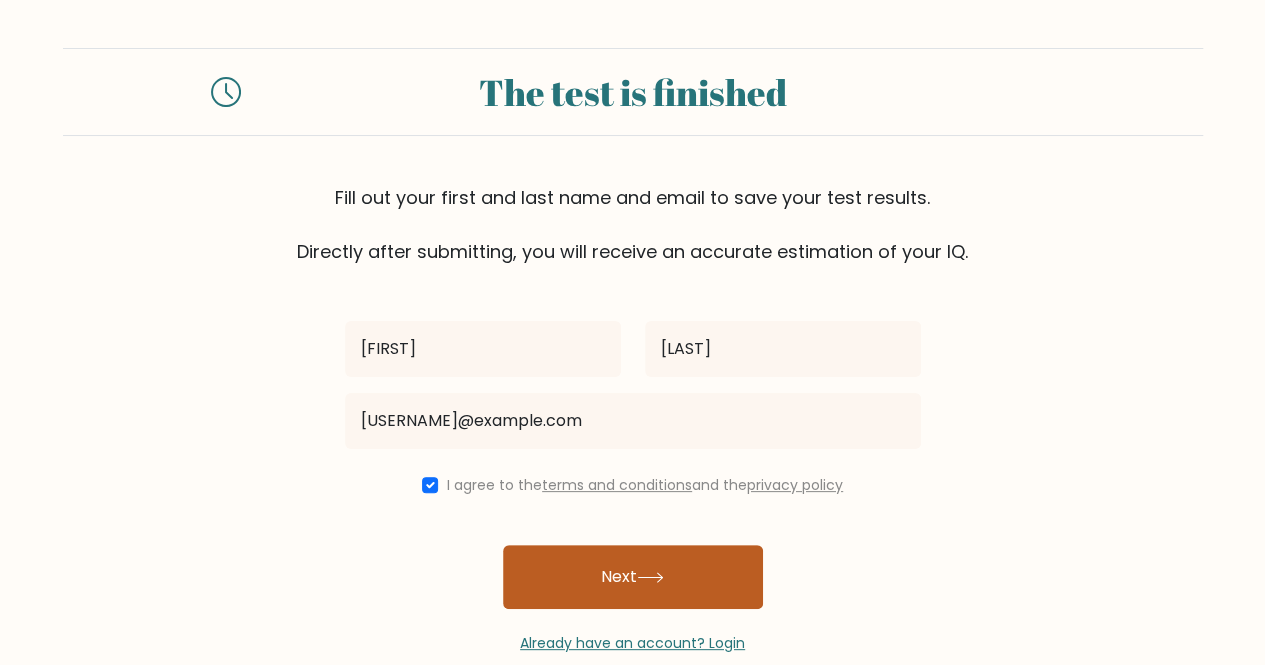click on "Next" at bounding box center [633, 577] 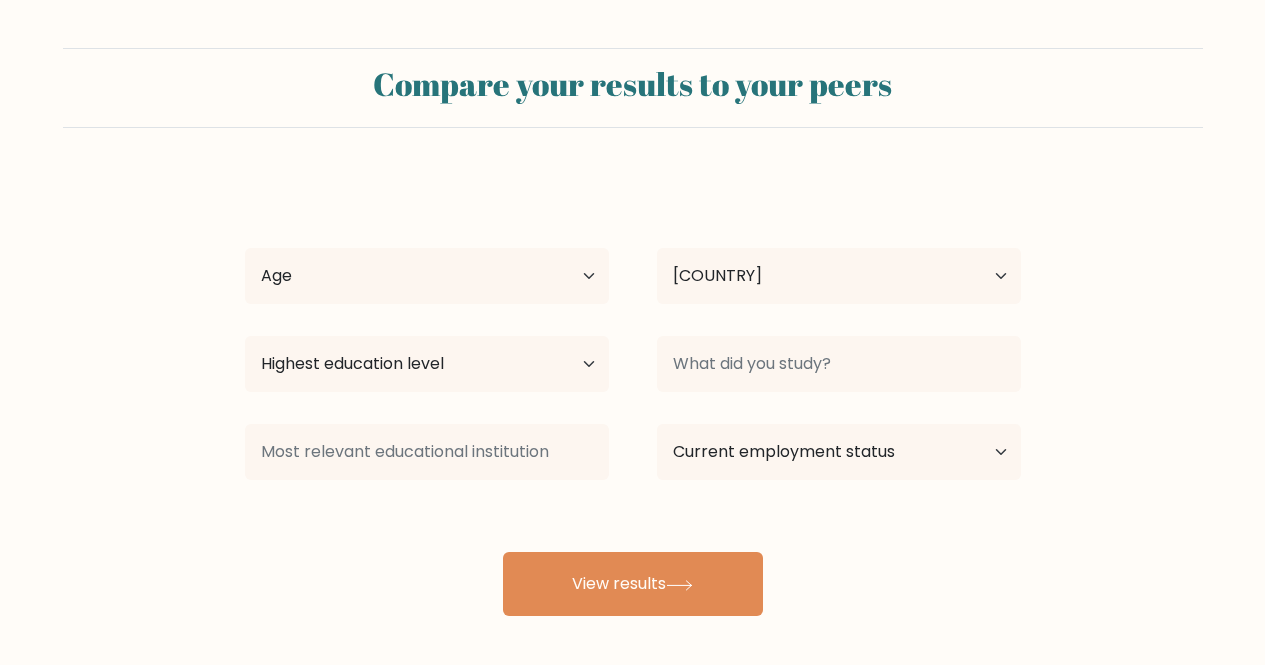 scroll, scrollTop: 0, scrollLeft: 0, axis: both 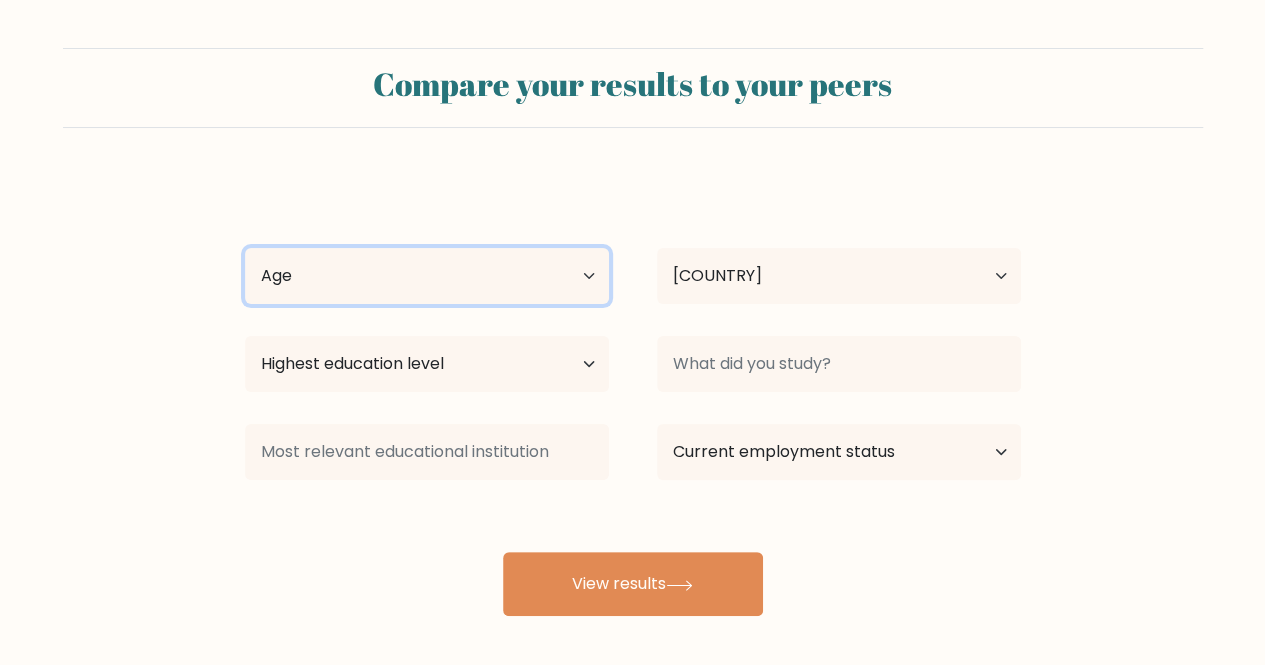 click on "Age
Under 18 years old
18-24 years old
25-34 years old
35-44 years old
45-54 years old
55-64 years old
65 years old and above" at bounding box center (427, 276) 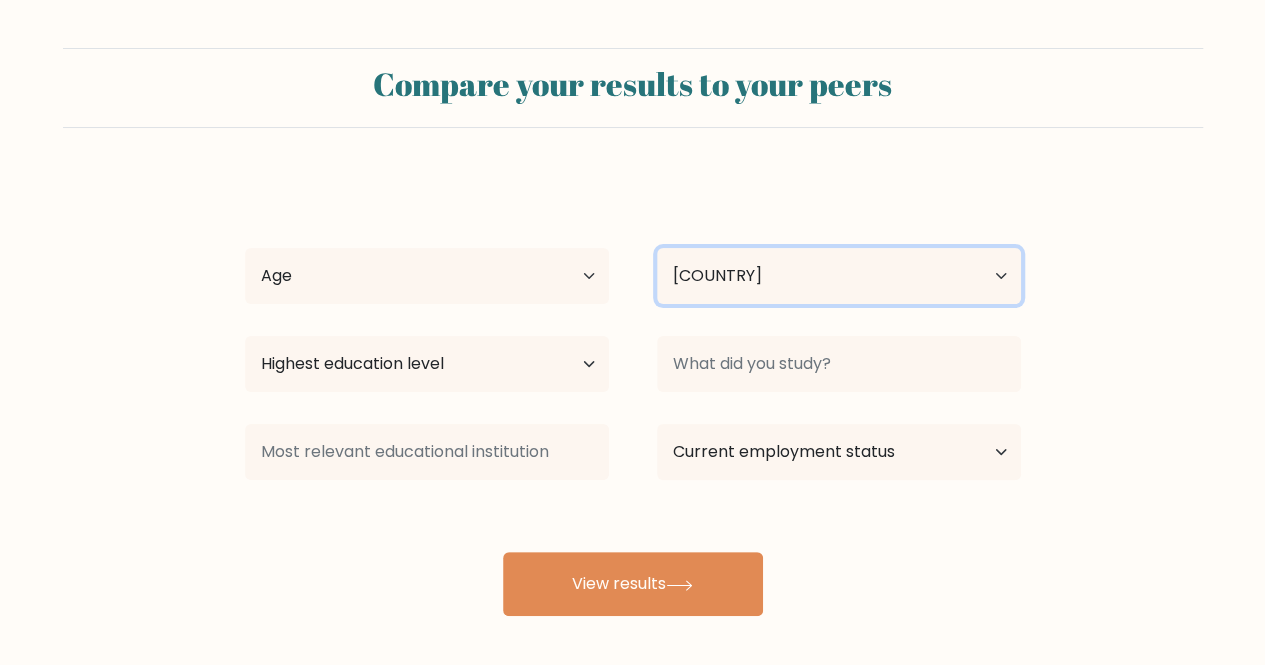 drag, startPoint x: 874, startPoint y: 275, endPoint x: 825, endPoint y: 294, distance: 52.554733 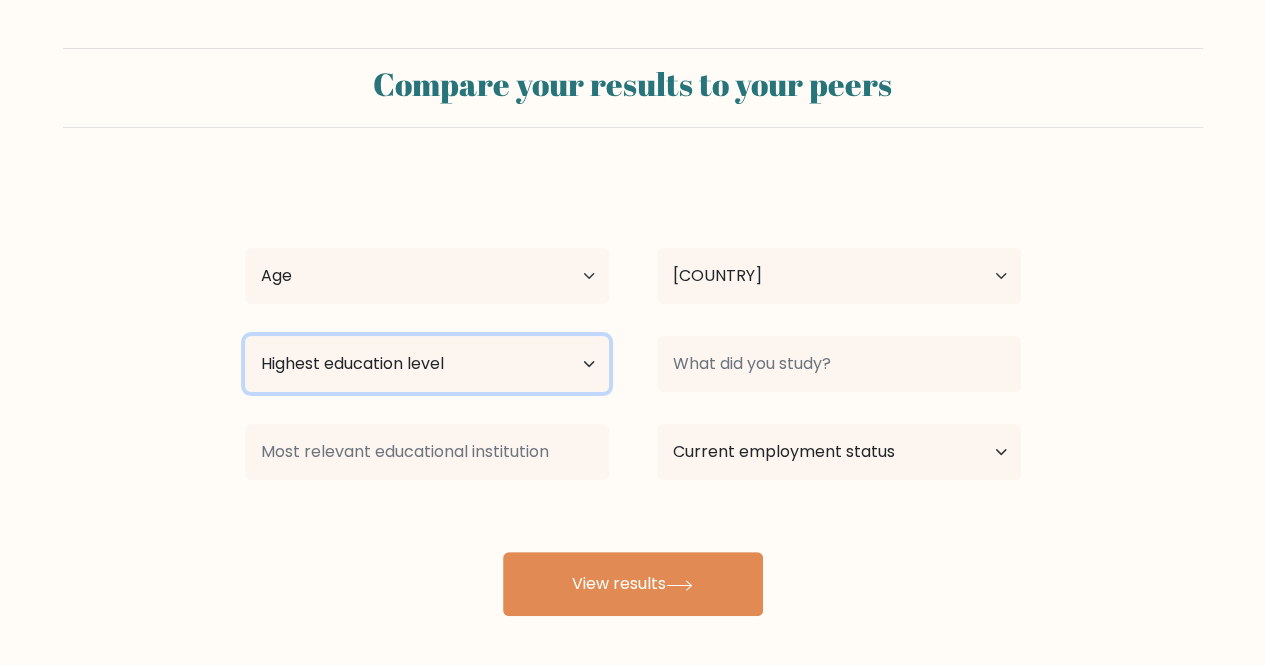 click on "Highest education level
No schooling
Primary
Lower Secondary
Upper Secondary
Occupation Specific
Bachelor's degree
Master's degree
Doctoral degree" at bounding box center [427, 364] 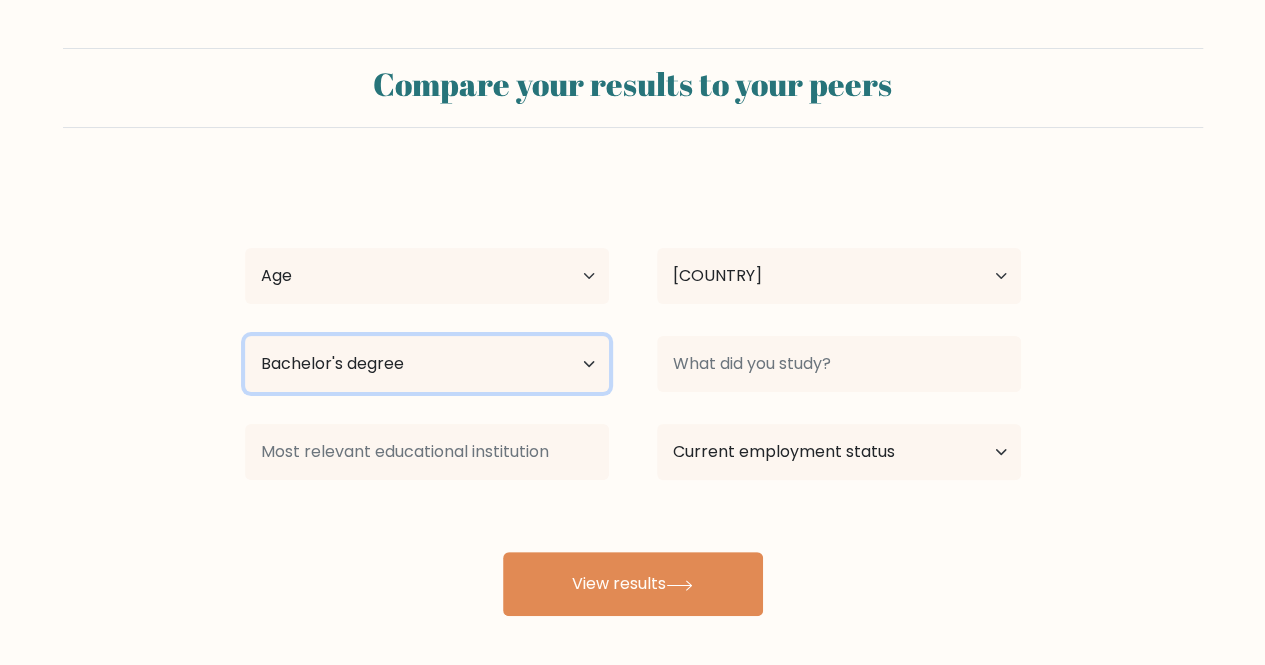 click on "Highest education level
No schooling
Primary
Lower Secondary
Upper Secondary
Occupation Specific
Bachelor's degree
Master's degree
Doctoral degree" at bounding box center (427, 364) 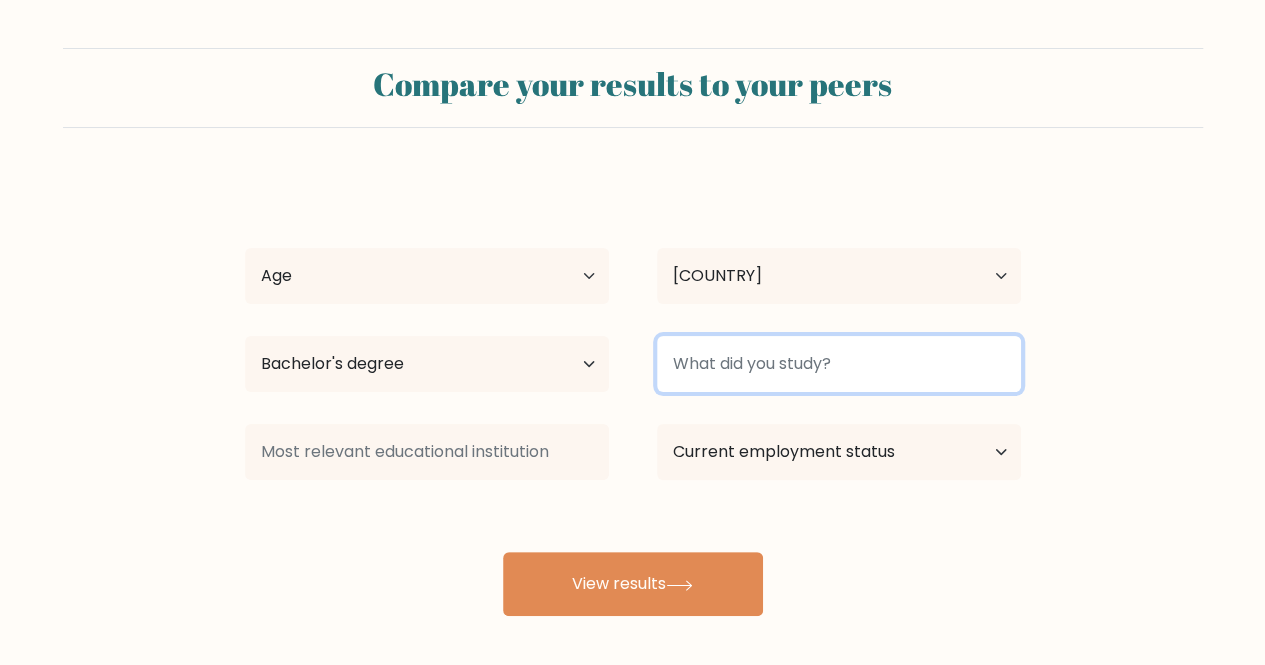 click at bounding box center [839, 364] 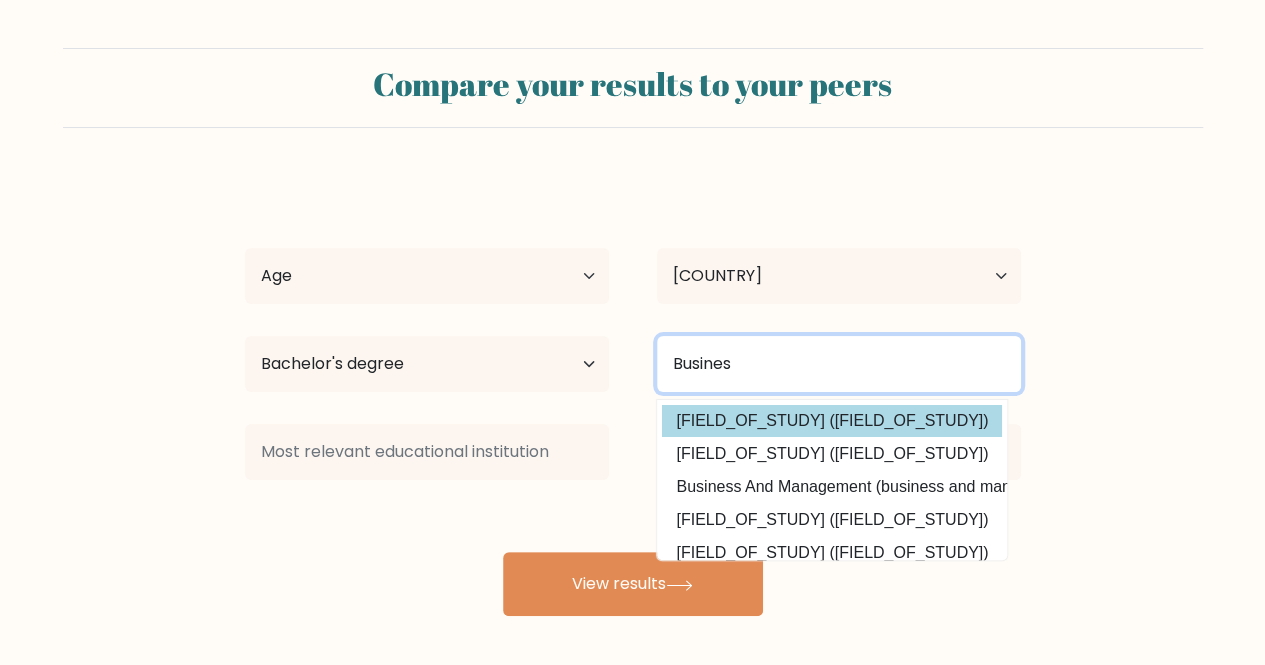 type on "Busines" 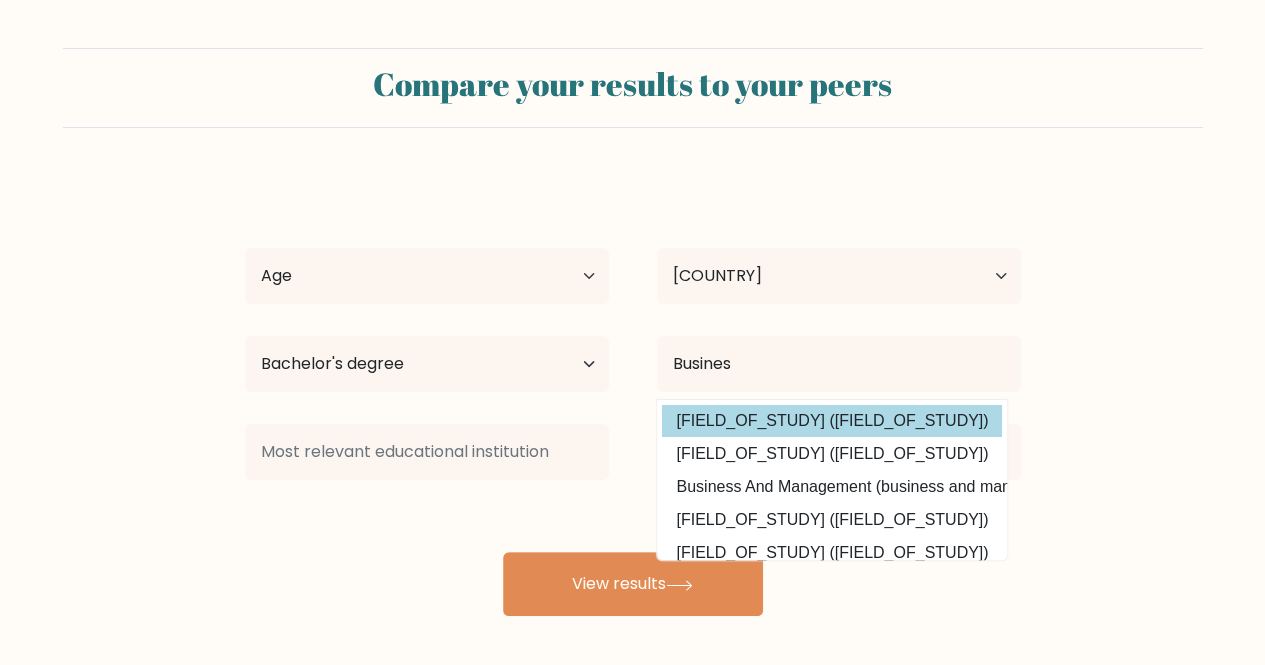 click on "[FIELD_OF_STUDY] ([FIELD_OF_STUDY])" at bounding box center (832, 421) 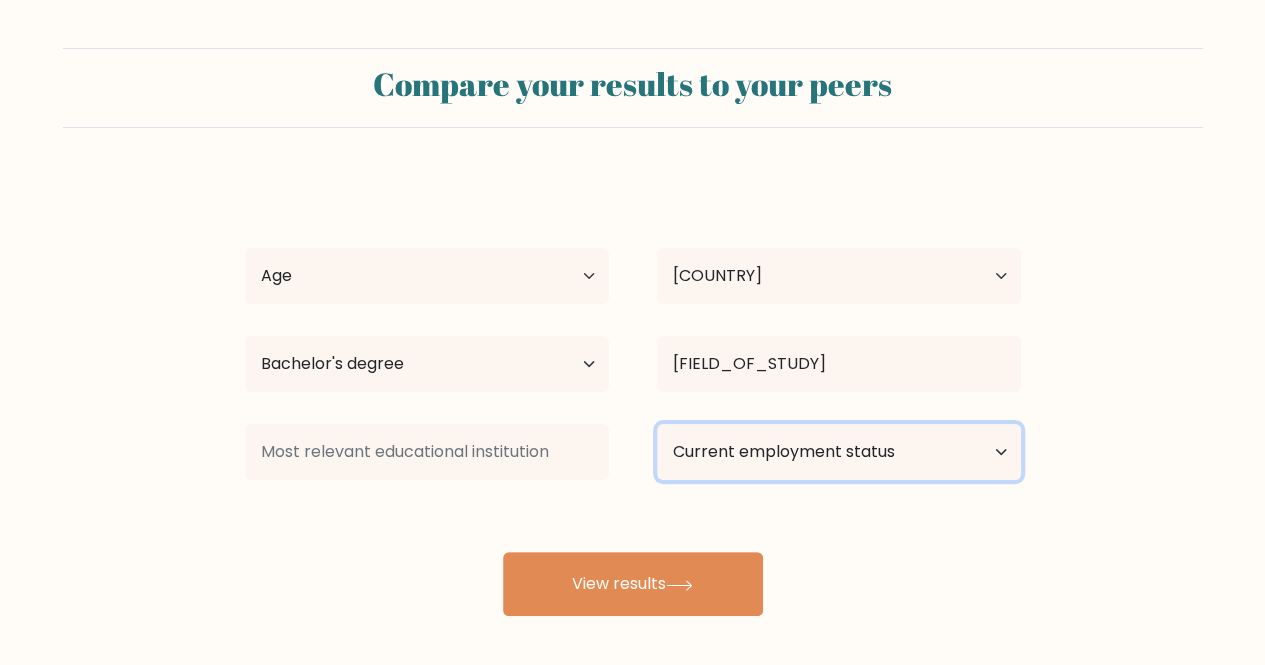 click on "[EMPLOYMENT_STATUS_LIST]" at bounding box center (839, 452) 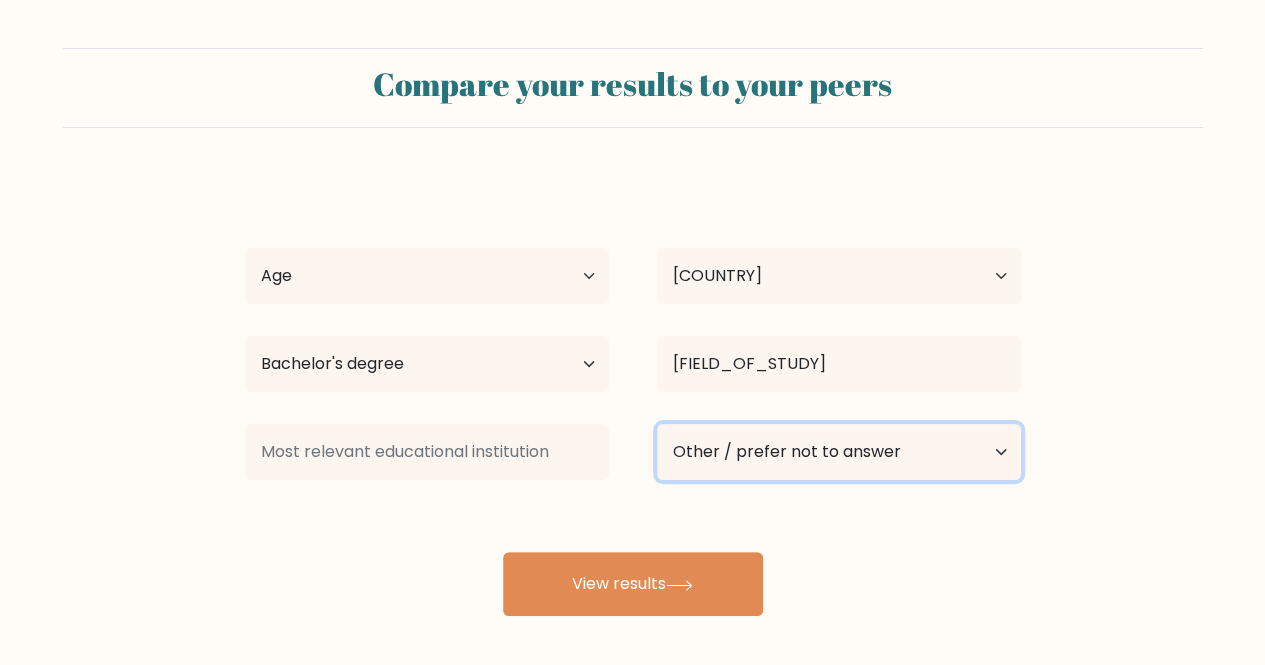 click on "[EMPLOYMENT_STATUS_LIST]" at bounding box center (839, 452) 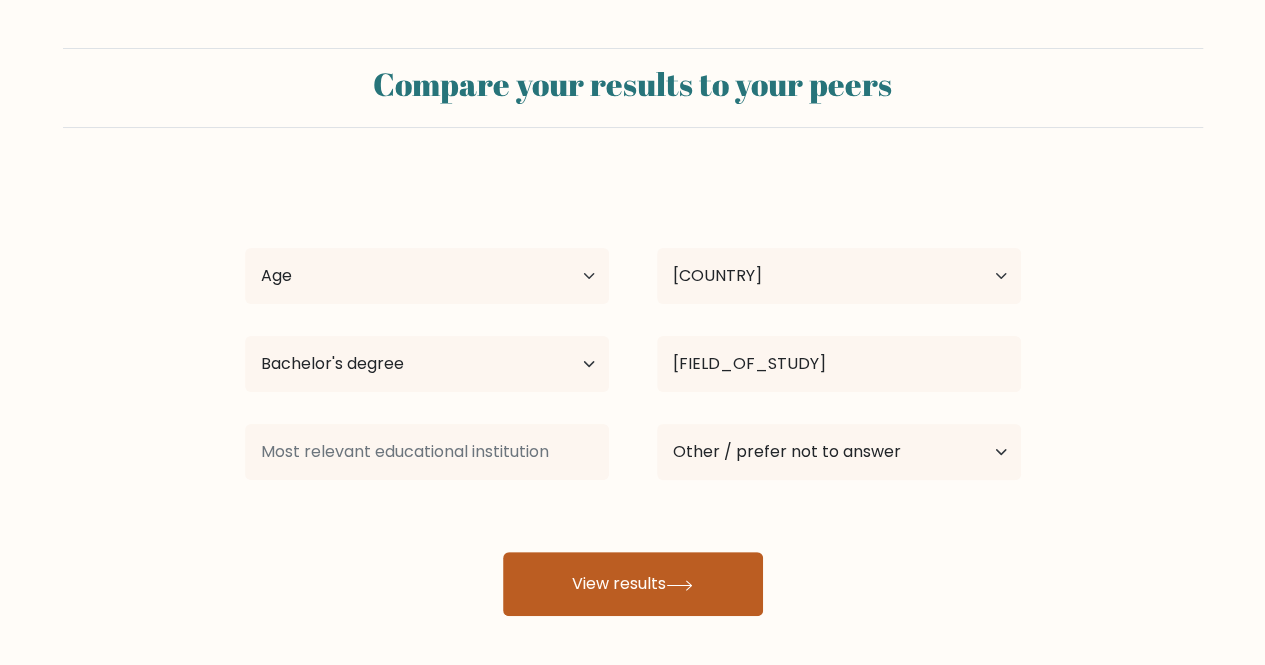 click at bounding box center [679, 585] 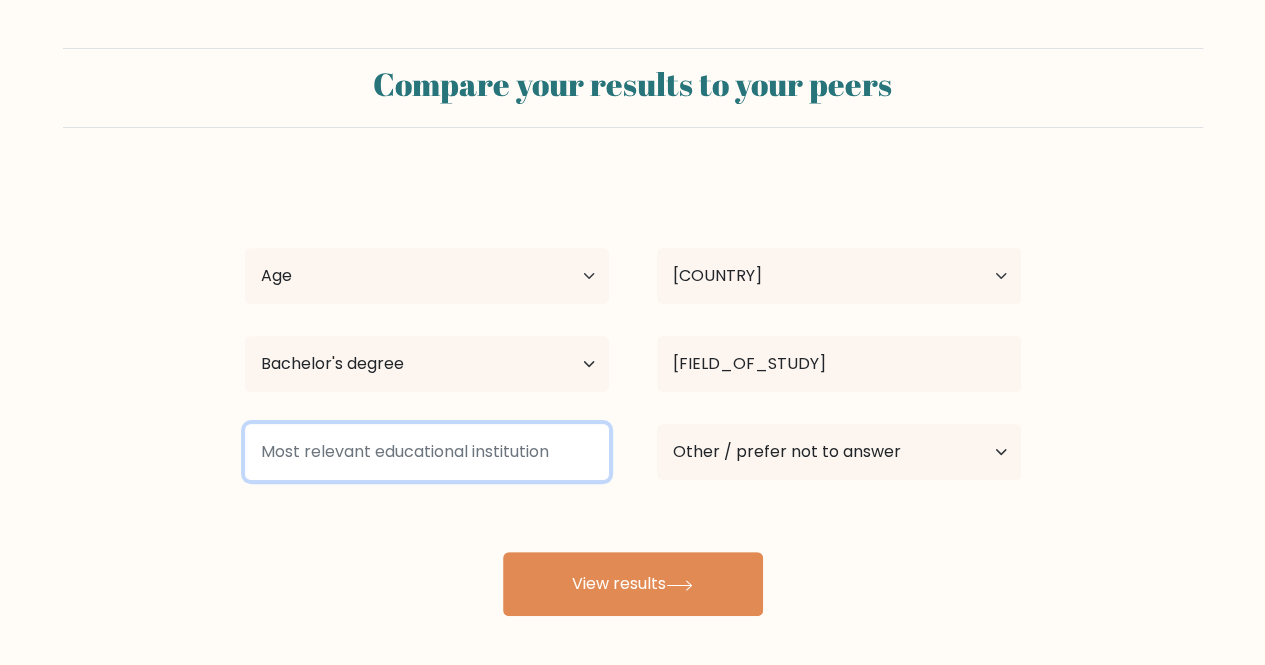 click at bounding box center (427, 452) 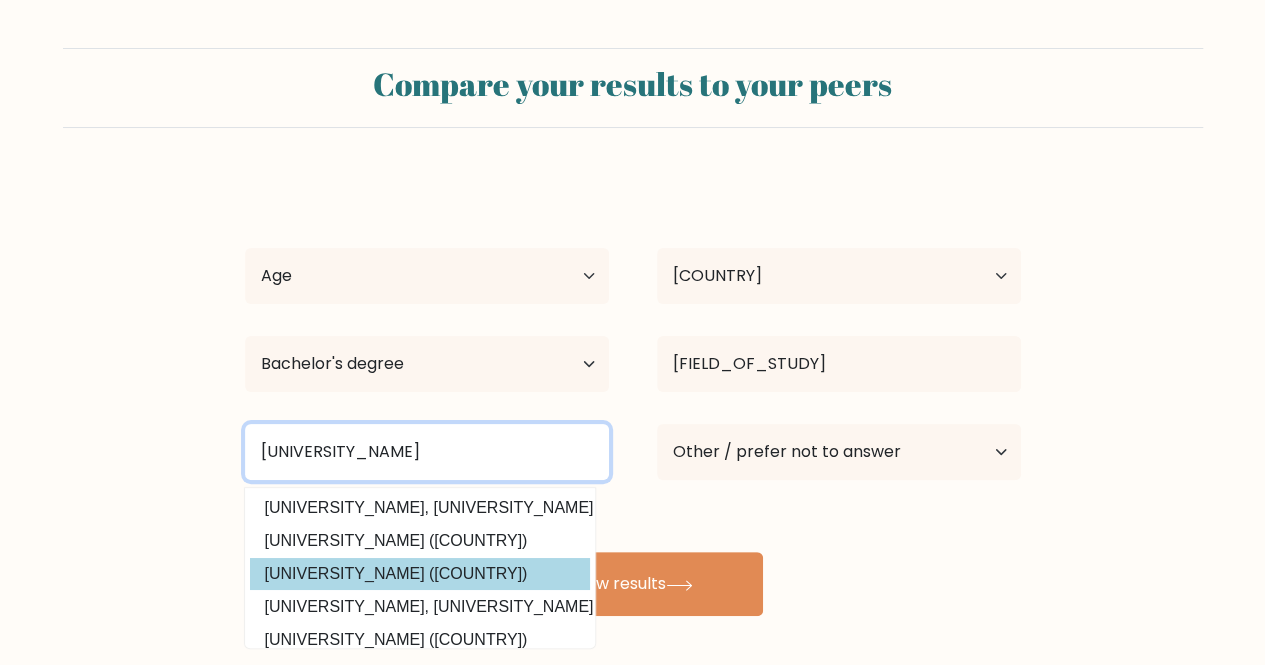 scroll, scrollTop: 195, scrollLeft: 0, axis: vertical 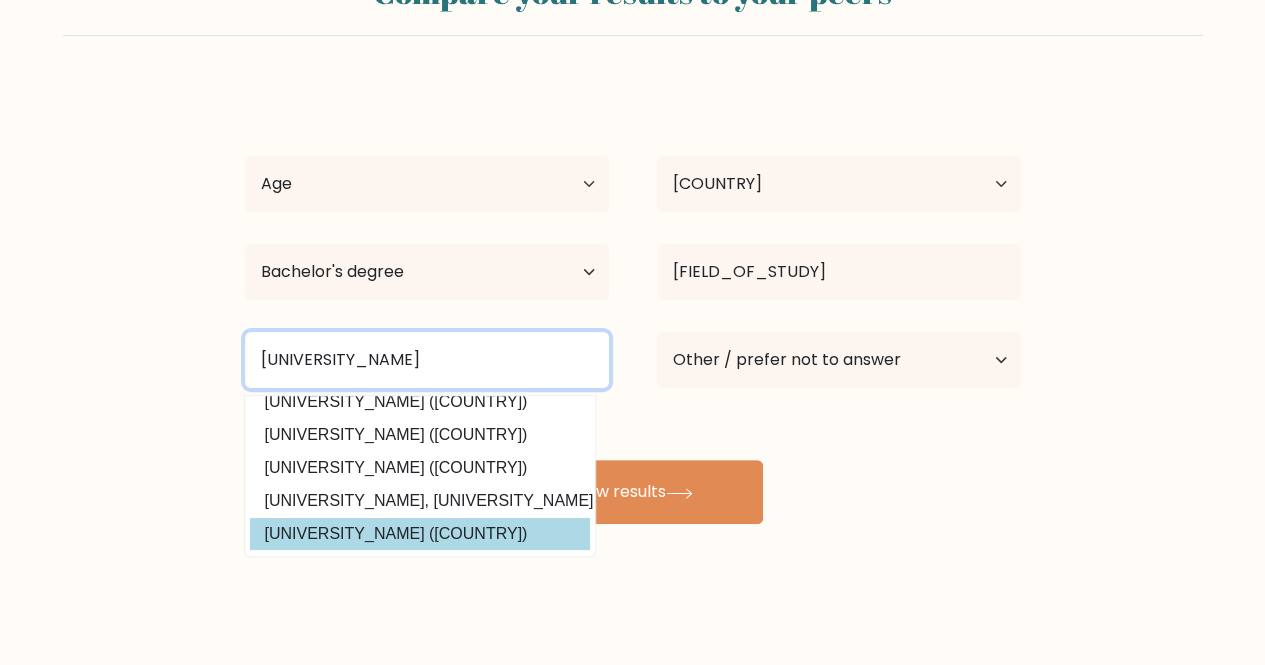 type on "[UNIVERSITY_NAME]" 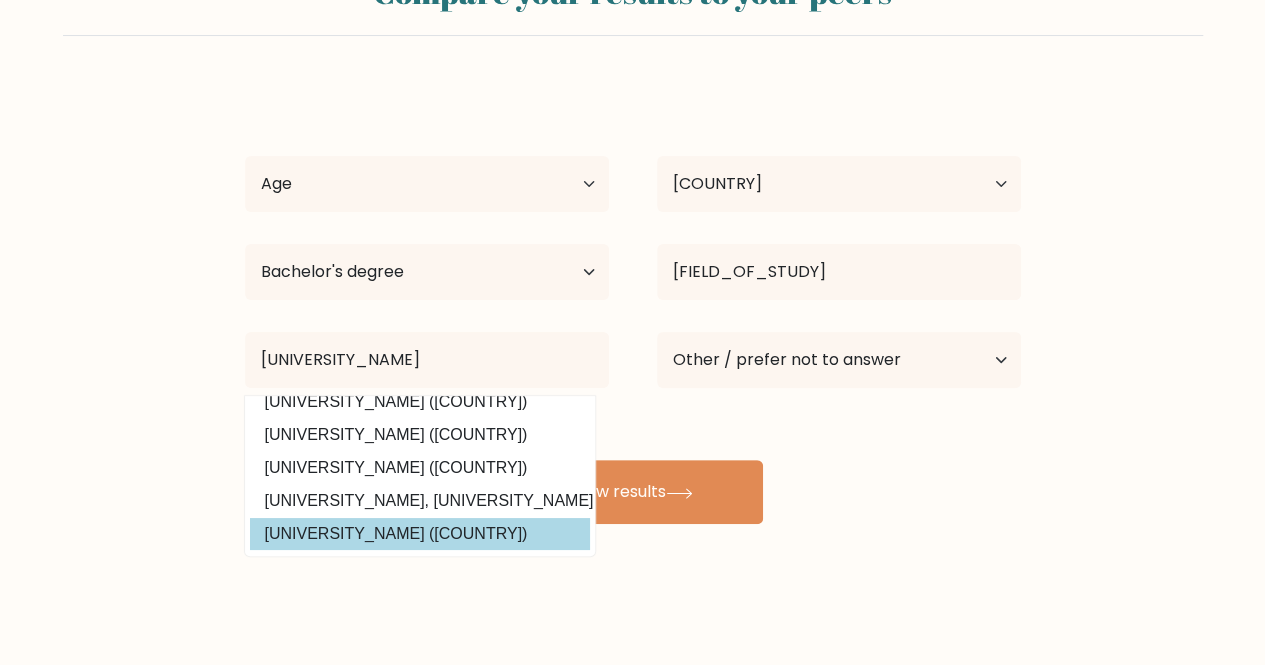 click on "[AGE_RANGE]
[COUNTRY_LIST]" at bounding box center (632, 287) 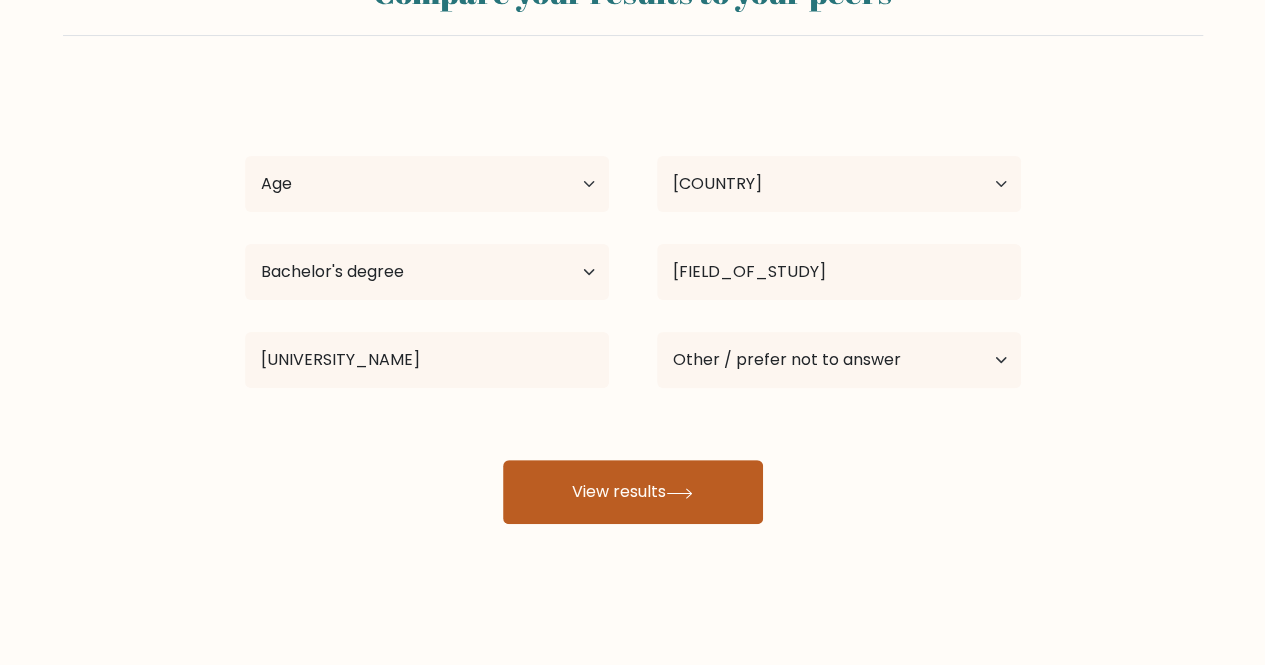click on "View results" at bounding box center (633, 492) 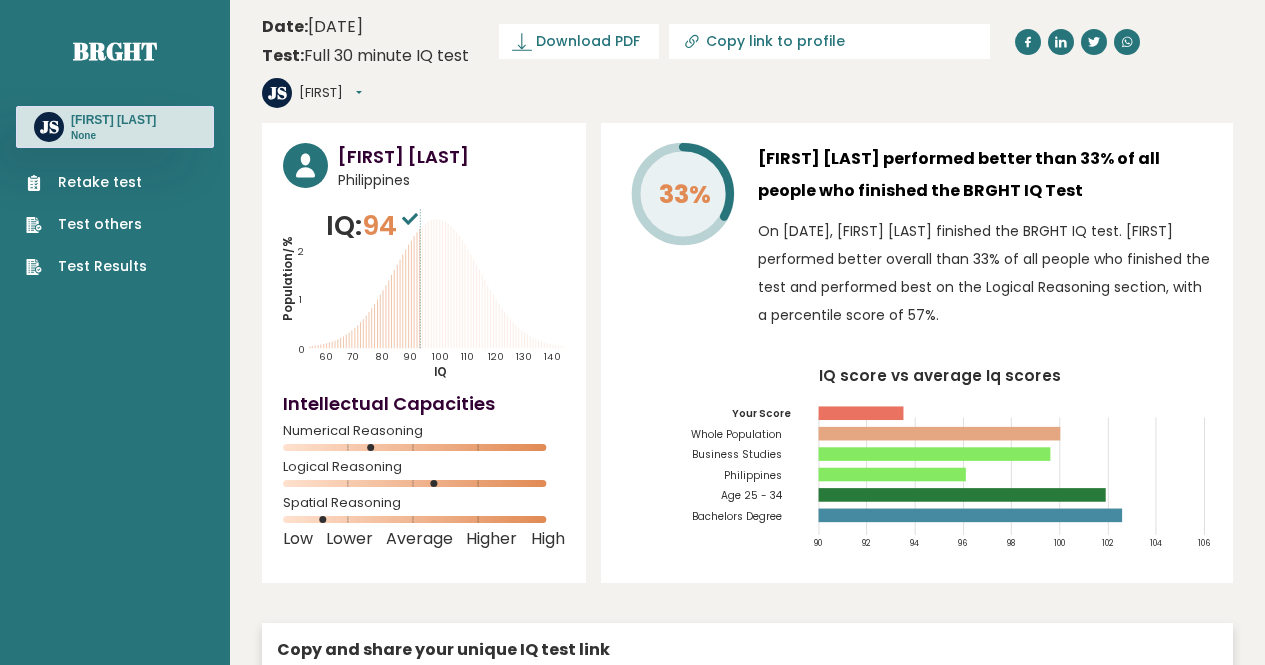 scroll, scrollTop: 0, scrollLeft: 0, axis: both 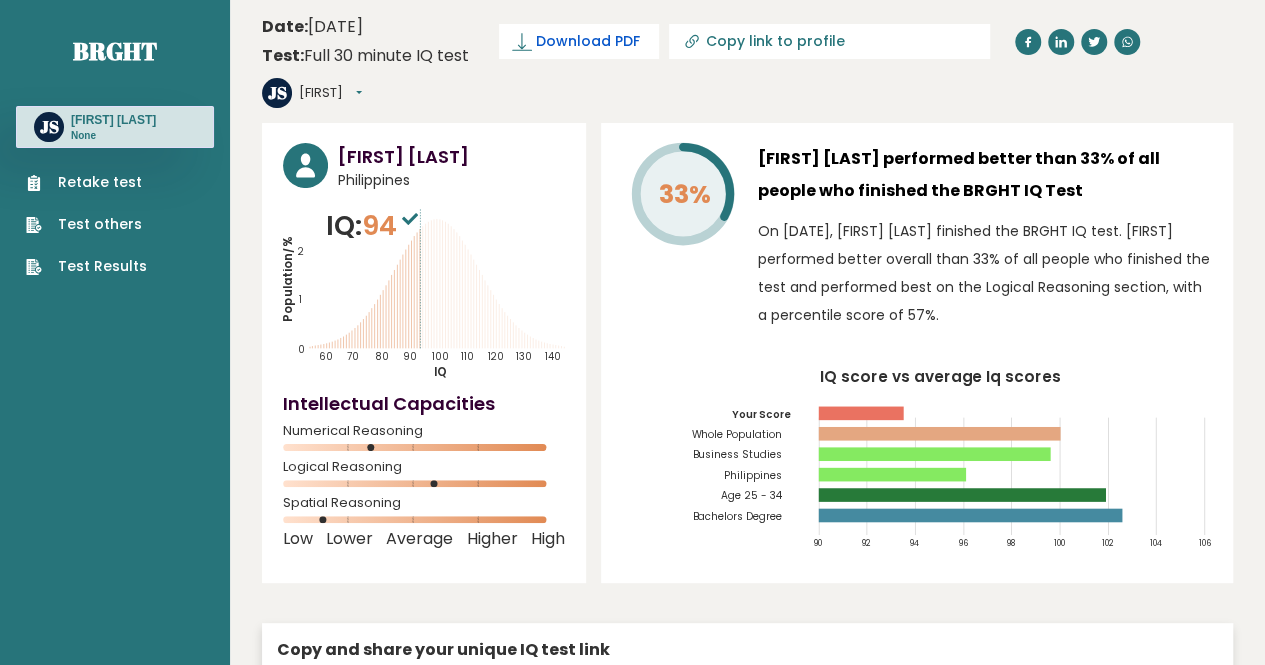 click on "Download PDF" at bounding box center [588, 41] 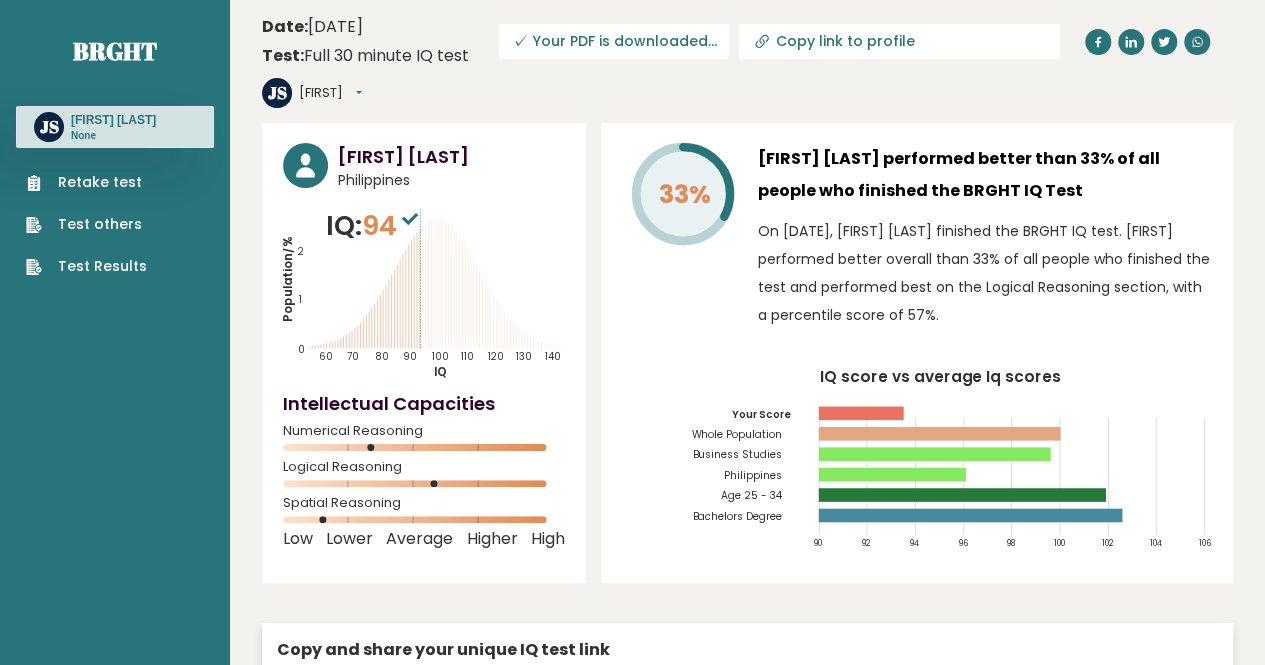 click at bounding box center (763, 38) 